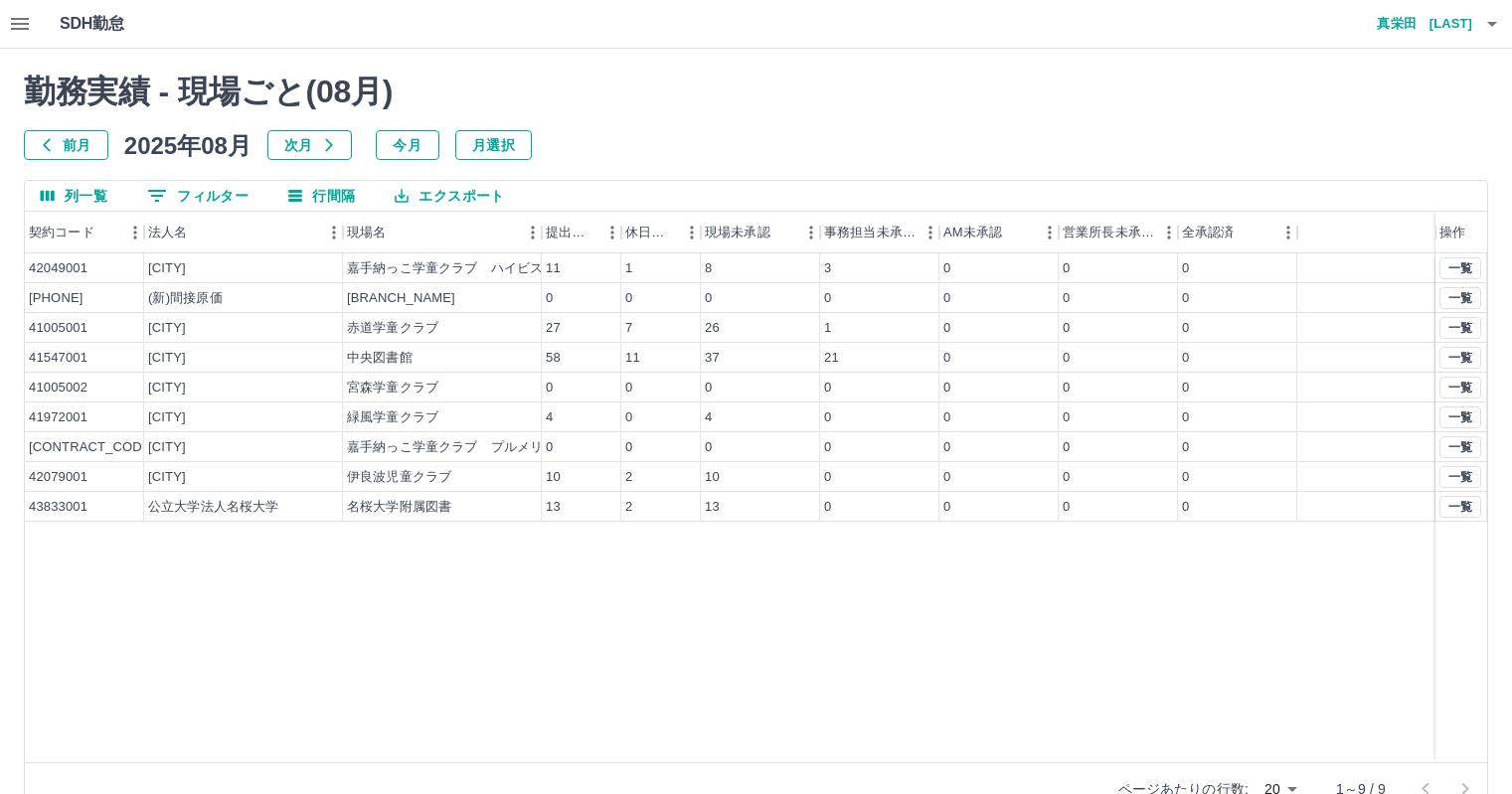 scroll, scrollTop: 0, scrollLeft: 0, axis: both 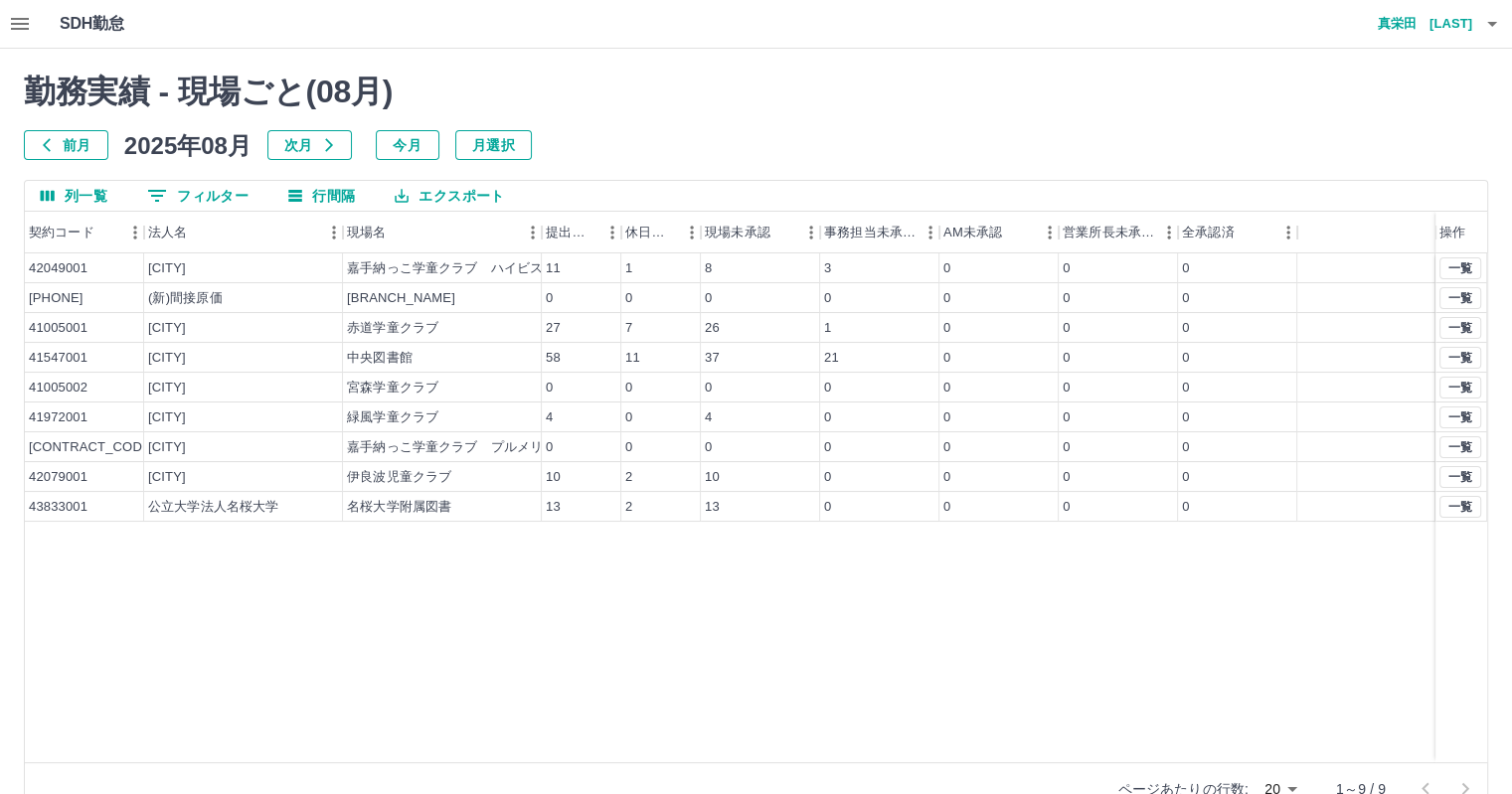 click 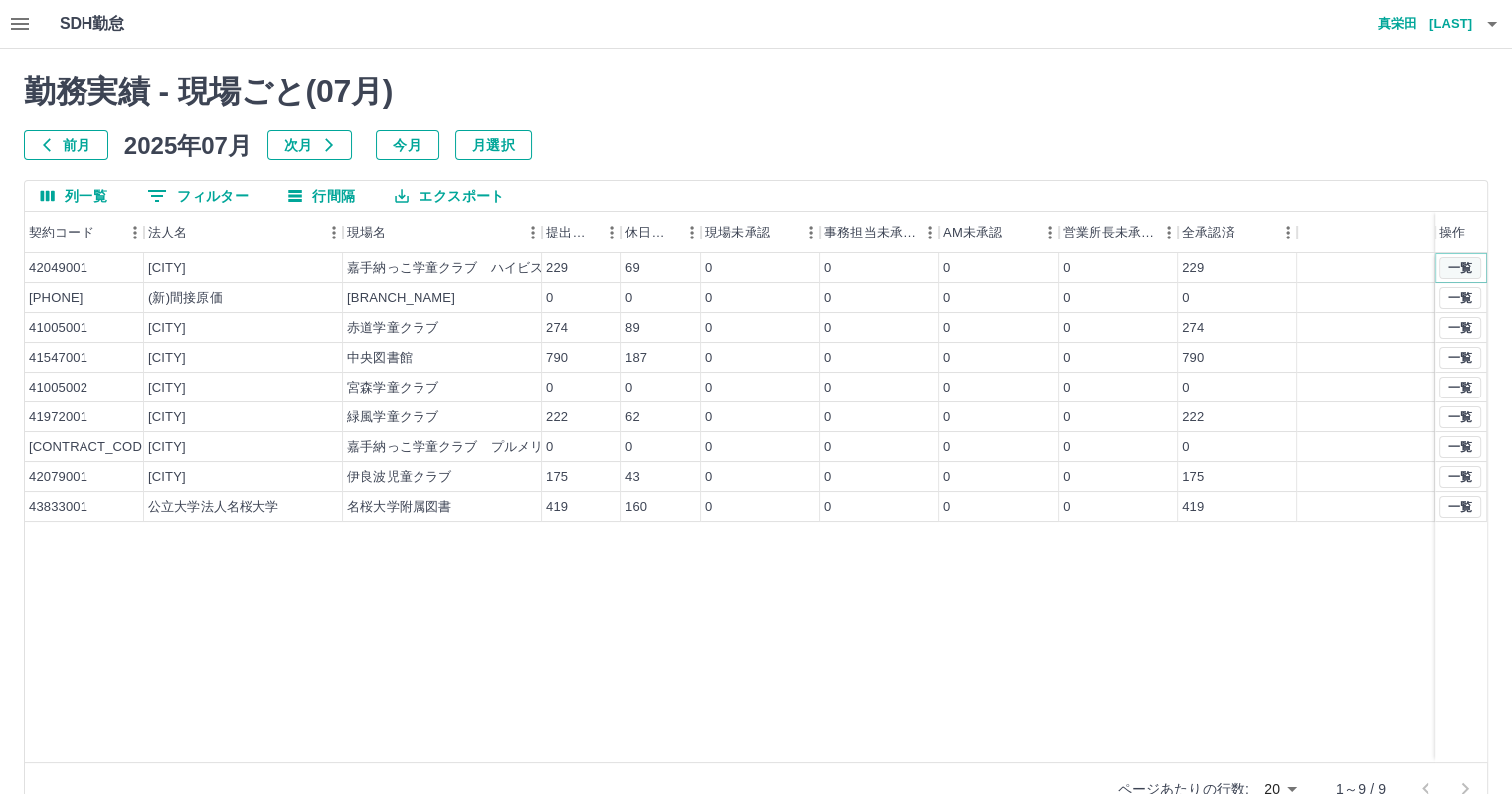 click on "一覧" at bounding box center [1460, 268] 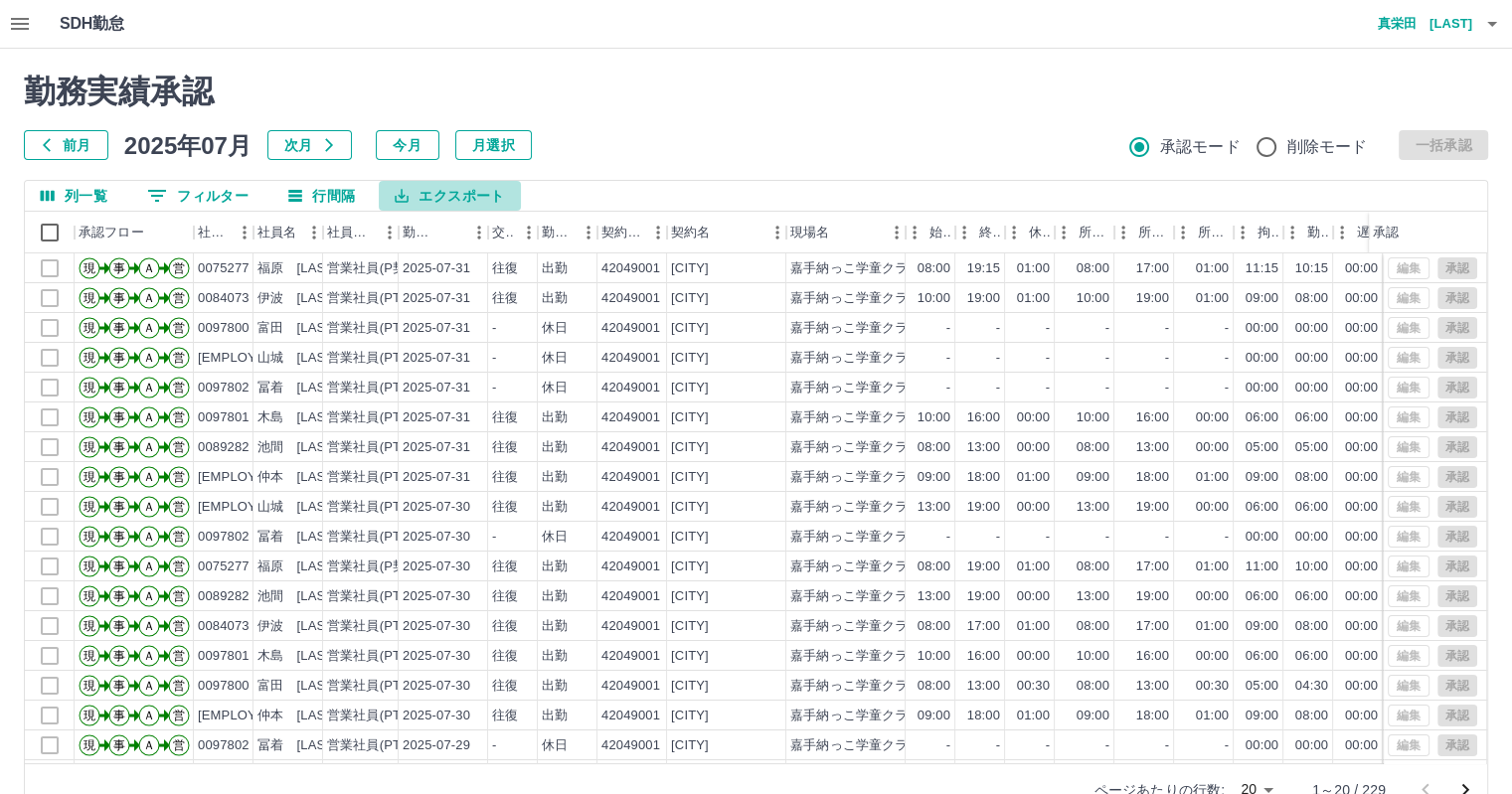 click on "エクスポート" at bounding box center [449, 196] 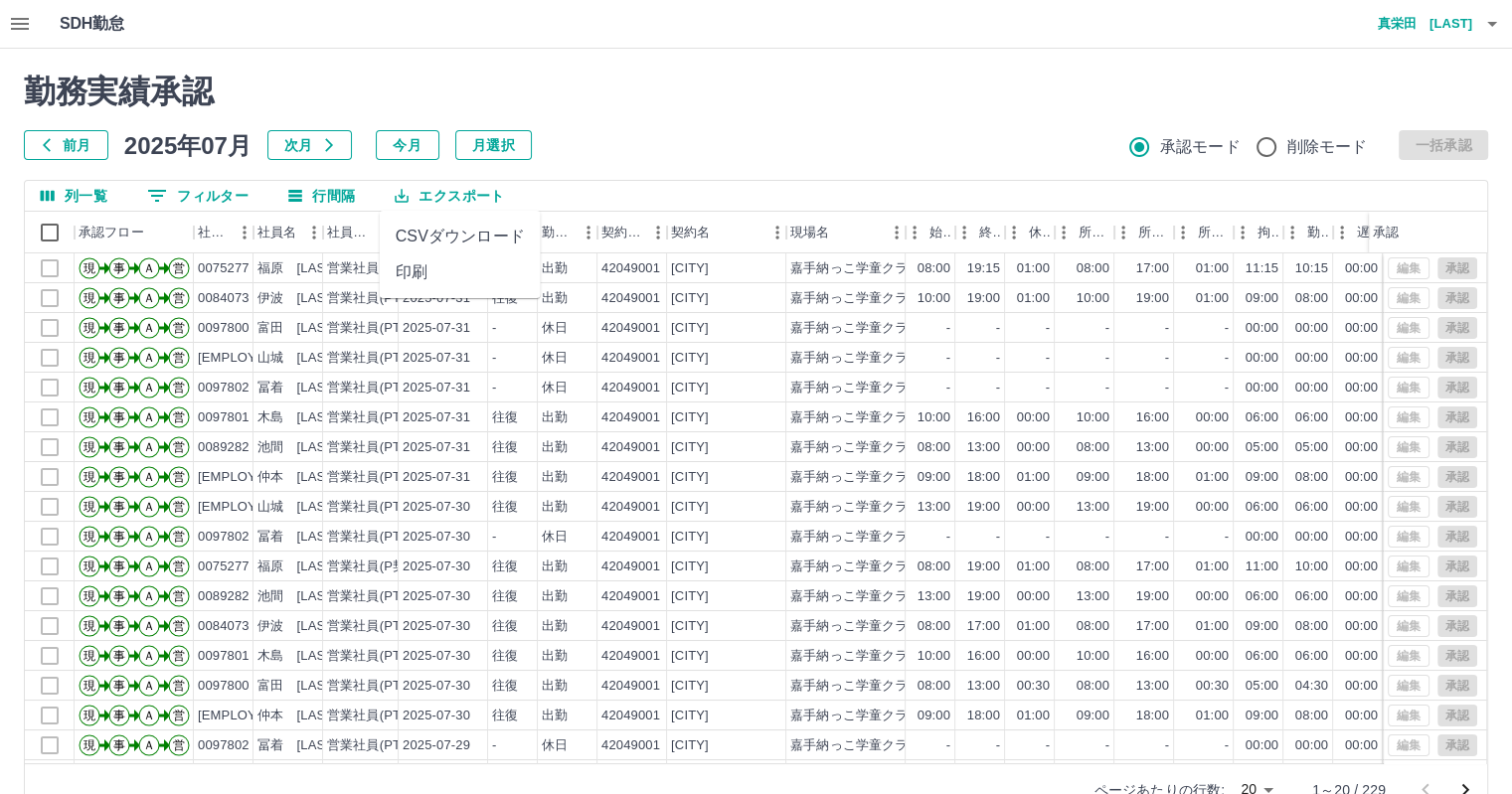 click on "CSVダウンロード" at bounding box center (460, 237) 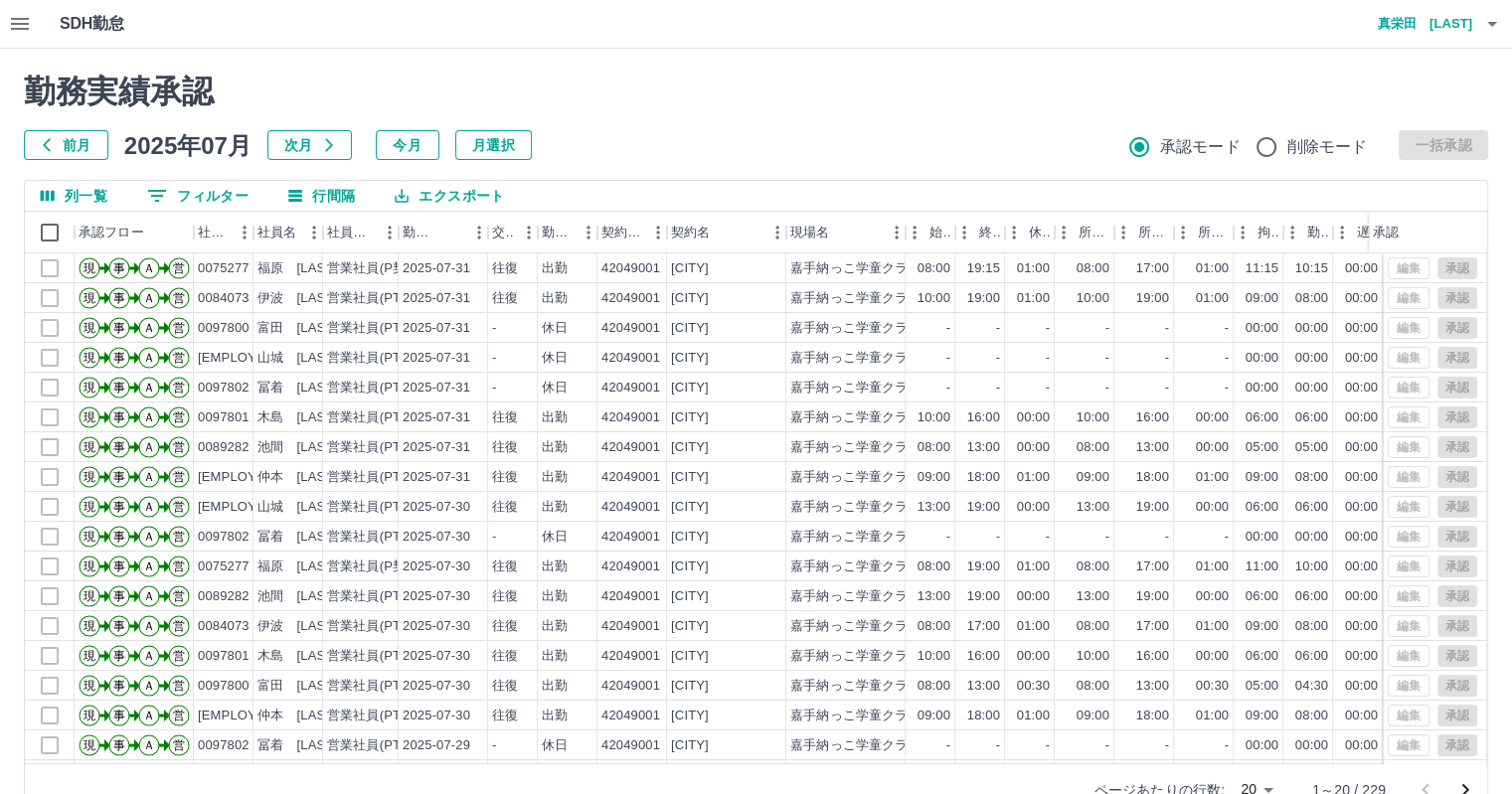 scroll, scrollTop: 99, scrollLeft: 0, axis: vertical 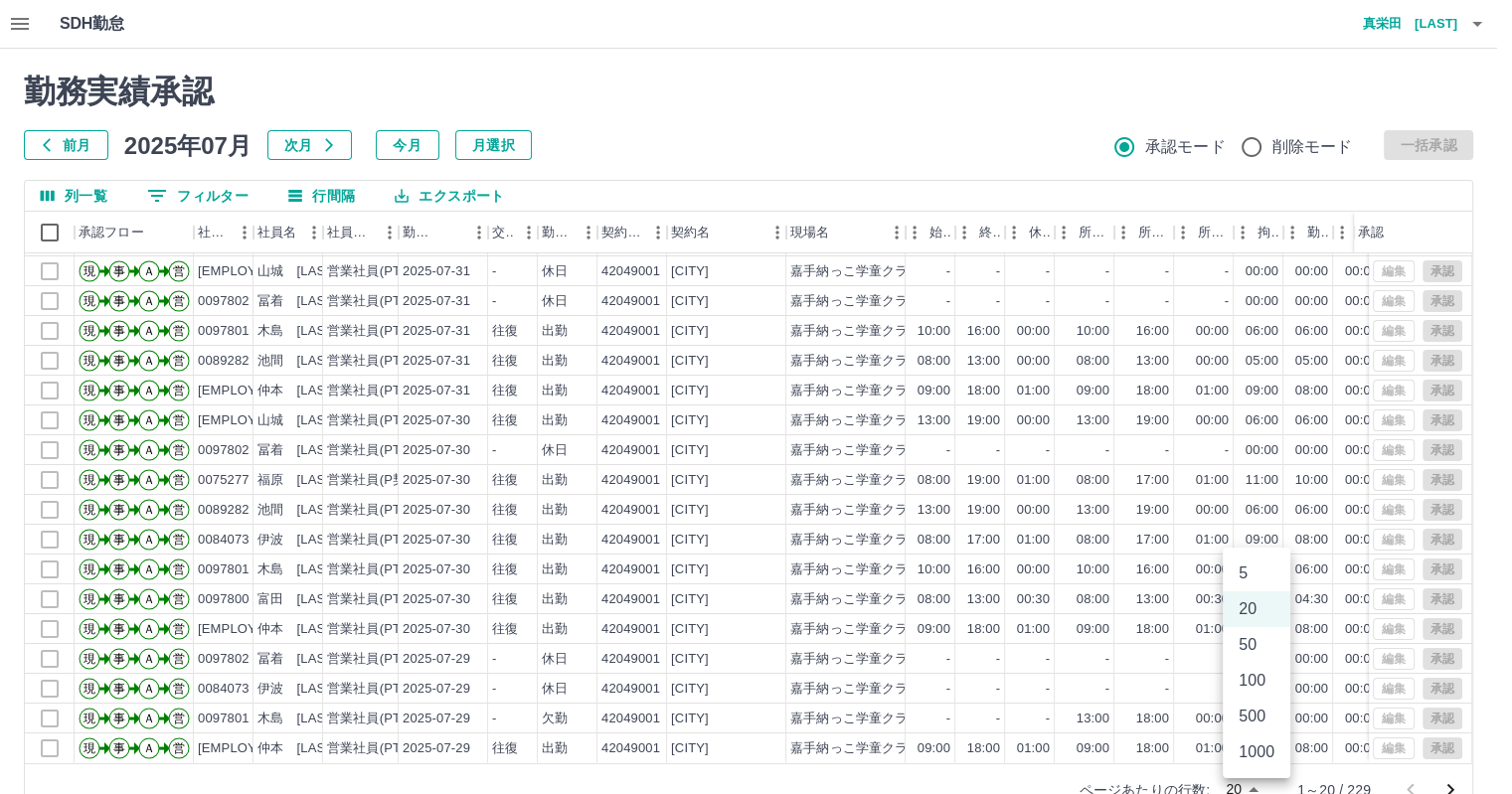 click on "SDH勤怠 真栄田　[LAST] 勤務実績承認 前月 2025年07月 次月 今月 月選択 承認モード 削除モード 一括承認 列一覧 0 フィルター 行間隔 エクスポート 承認フロー 社員番号 社員名 社員区分 勤務日 交通費 勤務区分 契約コード 契約名 現場名 始業 終業 休憩 所定開始 所定終業 所定休憩 拘束 勤務 遅刻等 コメント ステータス 承認 現 事 Ａ 営 0084073 伊波　千恵美 営業社員(PT契約) 2025-07-31 往復 出勤 42049001 嘉手納町 嘉手納っこ学童クラブ　ハイビスカス 10:00 19:00 01:00 10:00 19:00 01:00 09:00 08:00 00:00 全承認済 現 事 Ａ 営 0097800 富田　恭幸 営業社員(PT契約) 2025-07-31  -  休日 42049001 嘉手納町 嘉手納っこ学童クラブ　ハイビスカス - - - - - - 00:00 00:00 00:00 全承認済 現 事 Ａ 営 0105179 山城　かなえ 営業社員(PT契約) 2025-07-31  -  休日 42049001 嘉手納町 - - - - - - 00:00 00:00 00:00 全承認済" at bounding box center (756, 419) 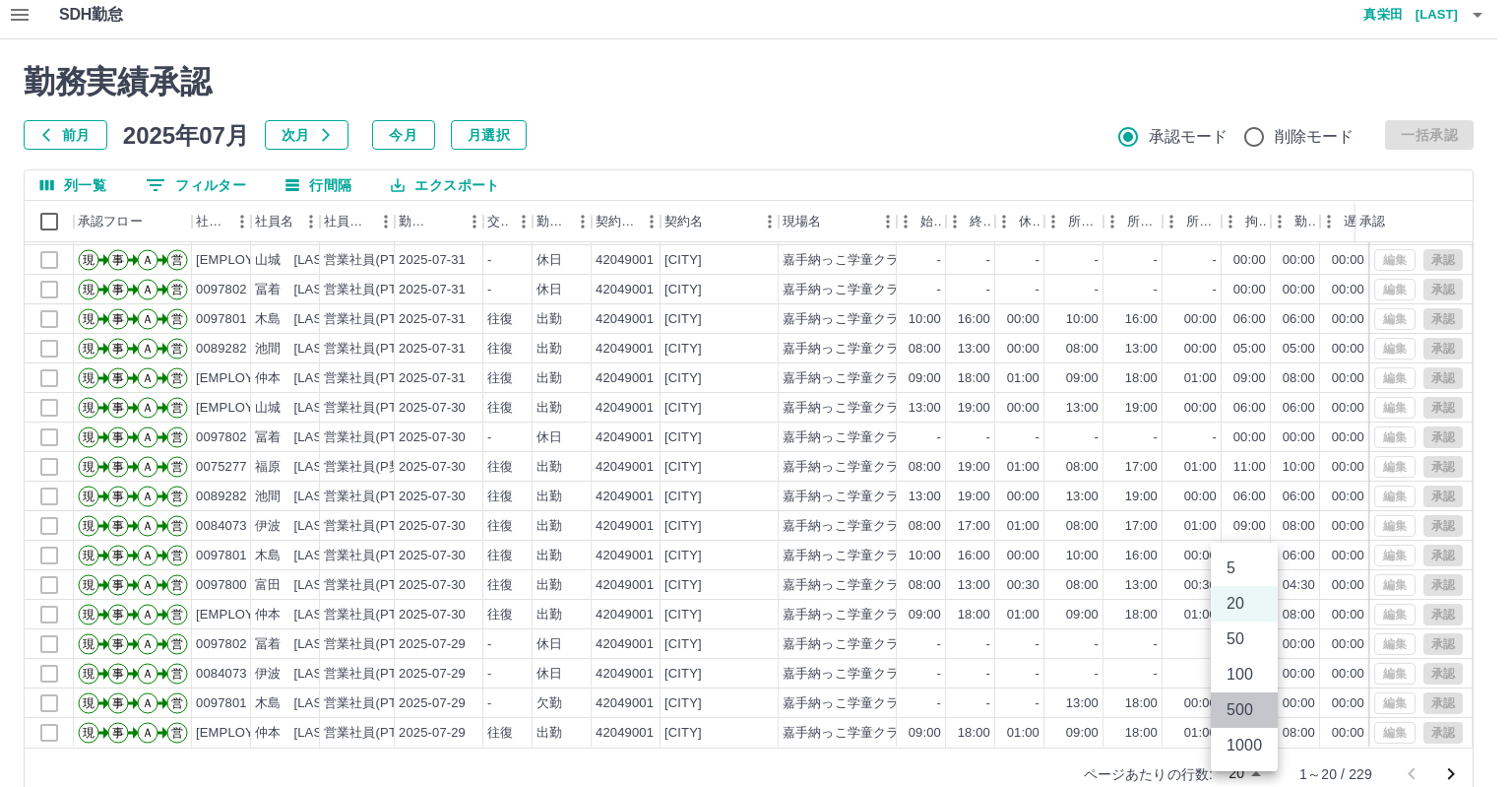 click on "500" at bounding box center (1244, 710) 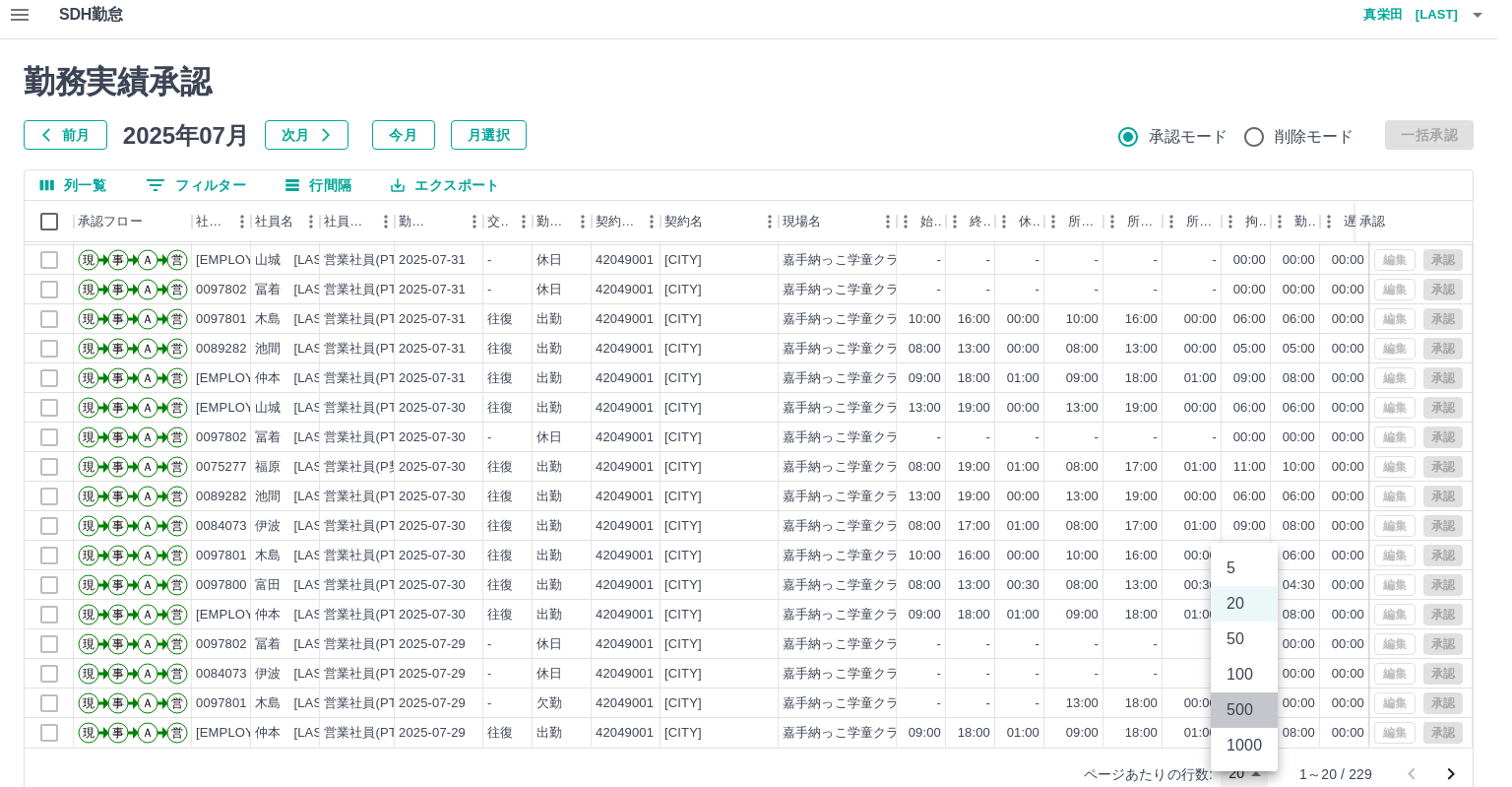 type on "***" 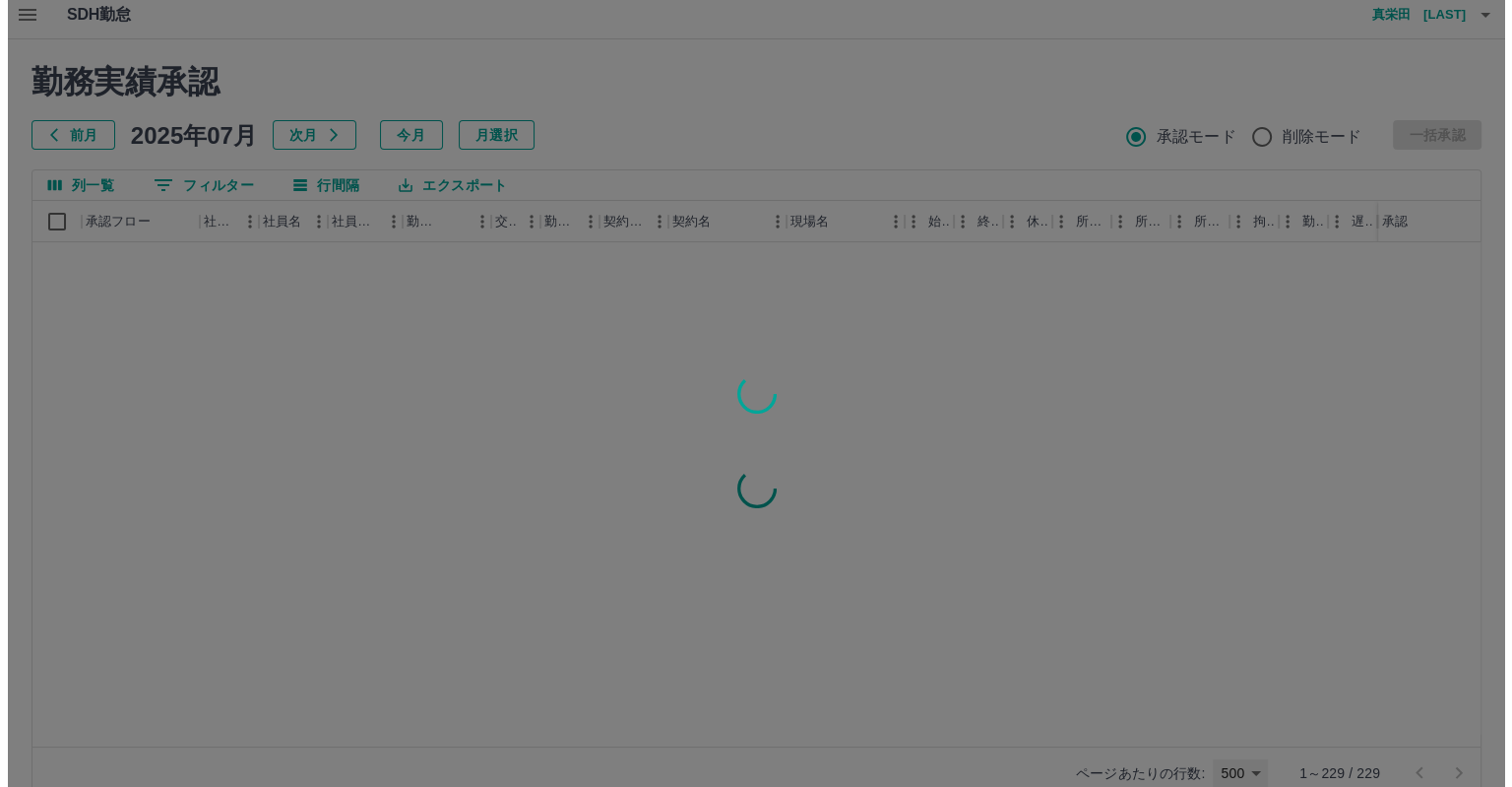 scroll, scrollTop: 0, scrollLeft: 0, axis: both 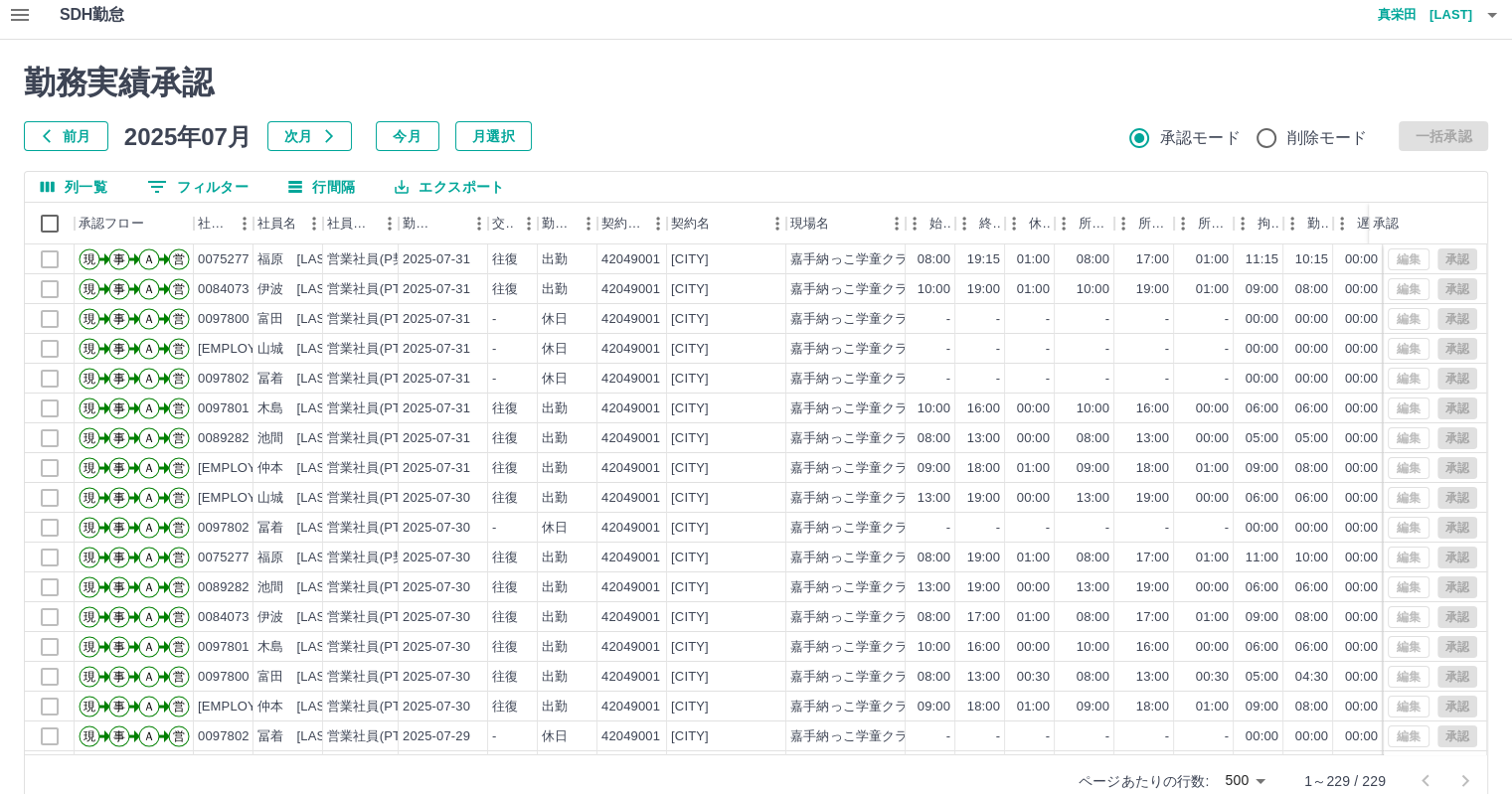 click on "エクスポート" at bounding box center [449, 187] 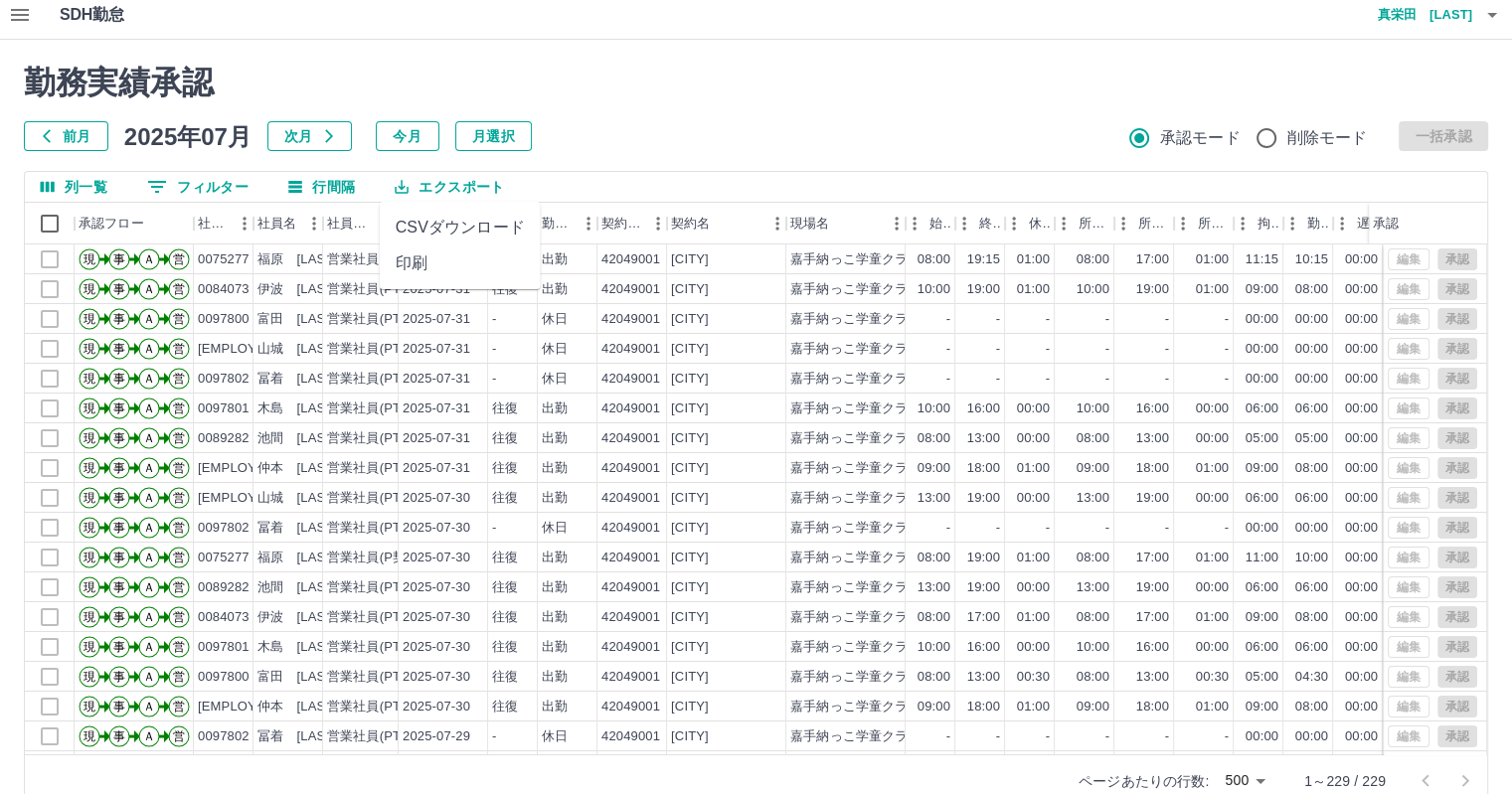 click on "CSVダウンロード" at bounding box center [460, 228] 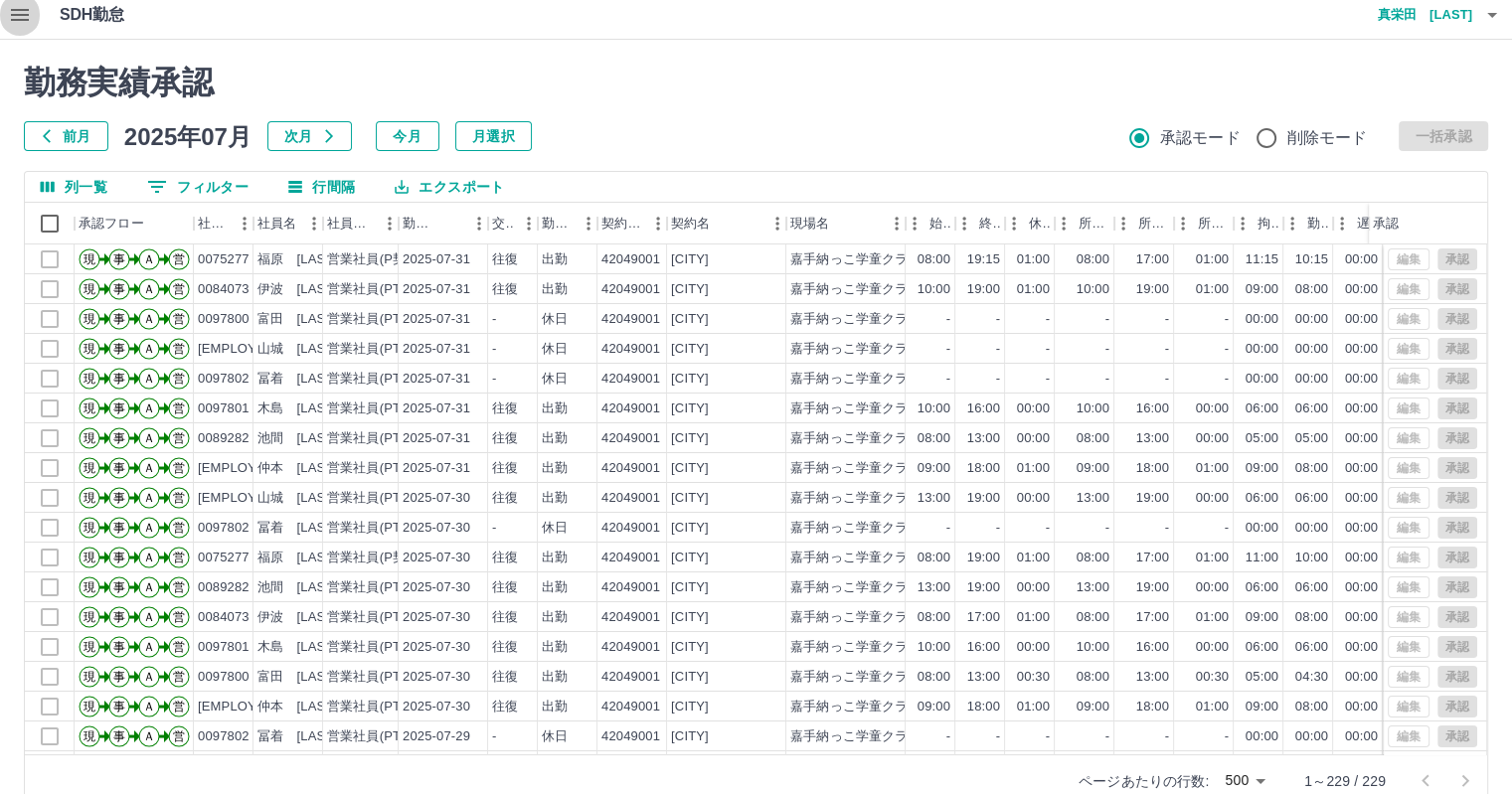 click 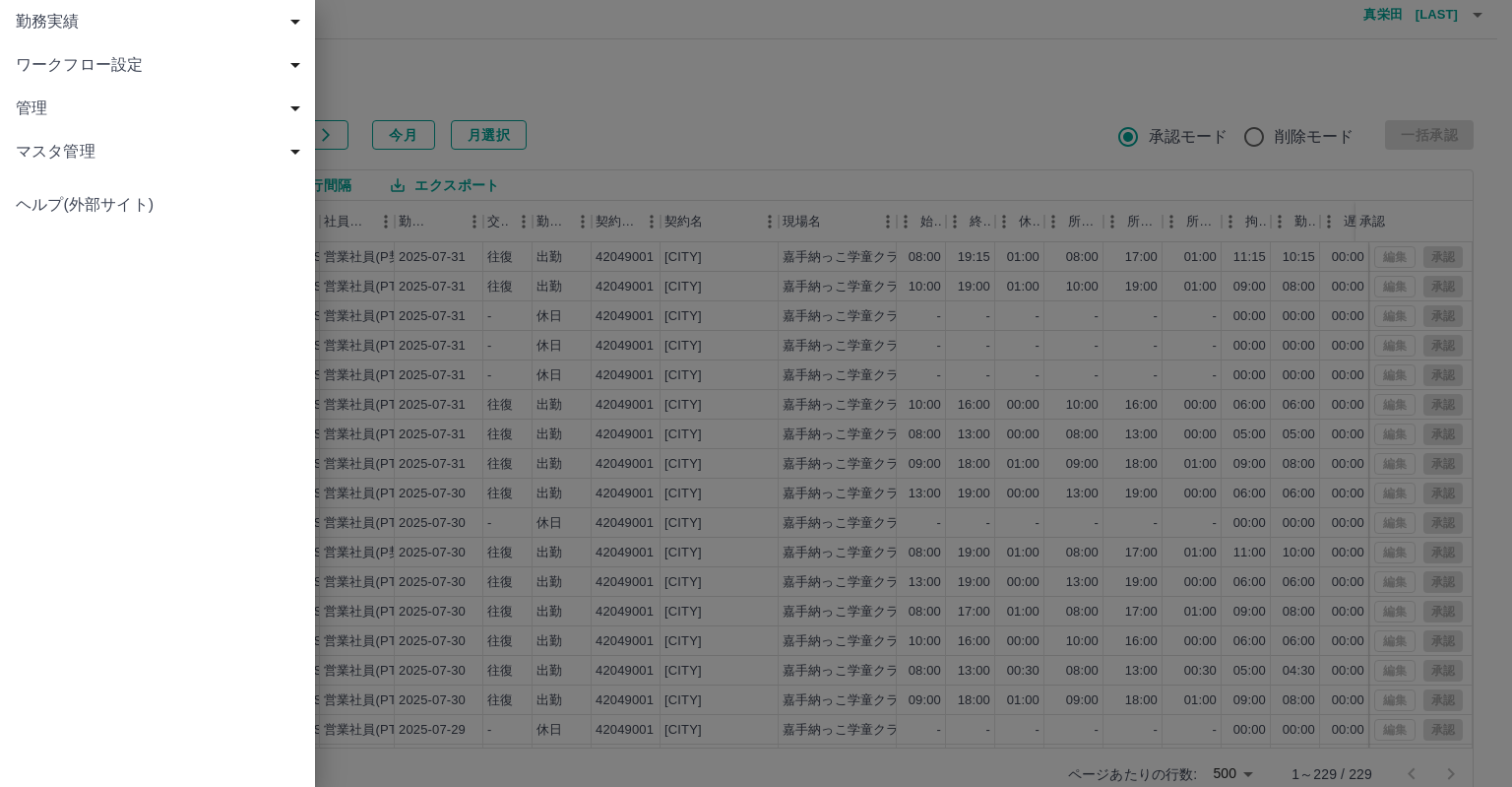 click on "勤務実績" at bounding box center [161, 22] 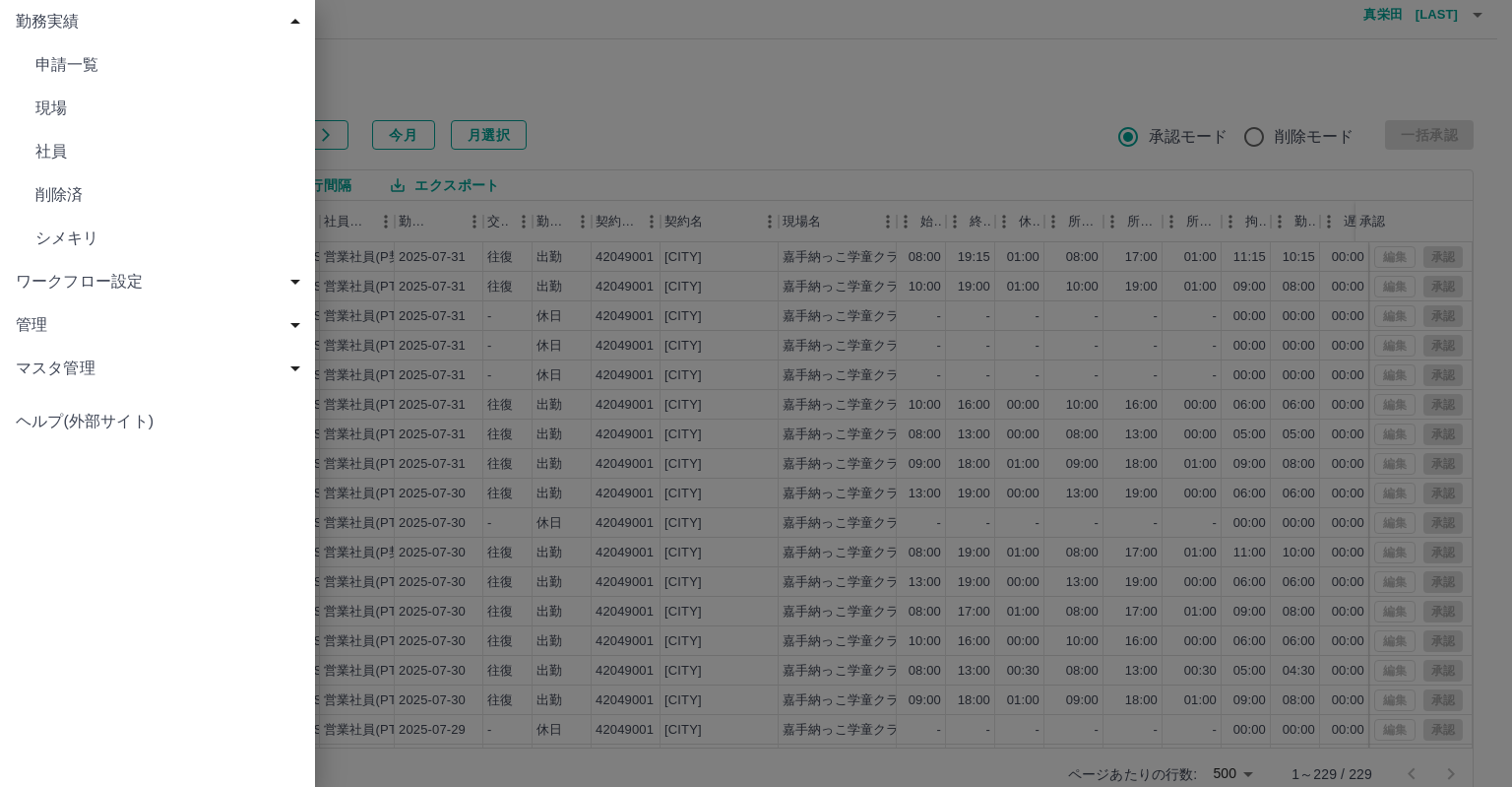 click on "現場" at bounding box center [167, 108] 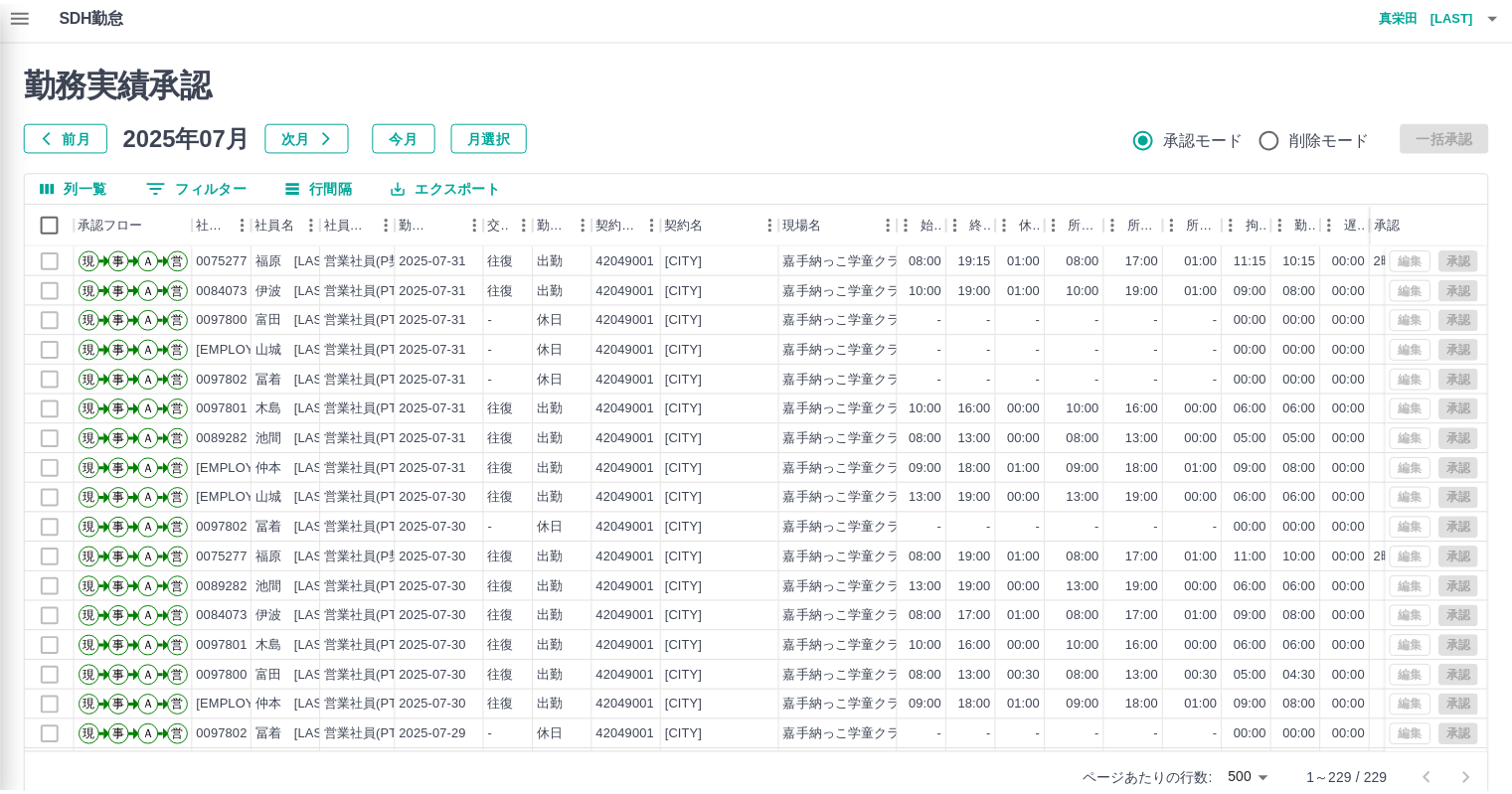 scroll, scrollTop: 0, scrollLeft: 0, axis: both 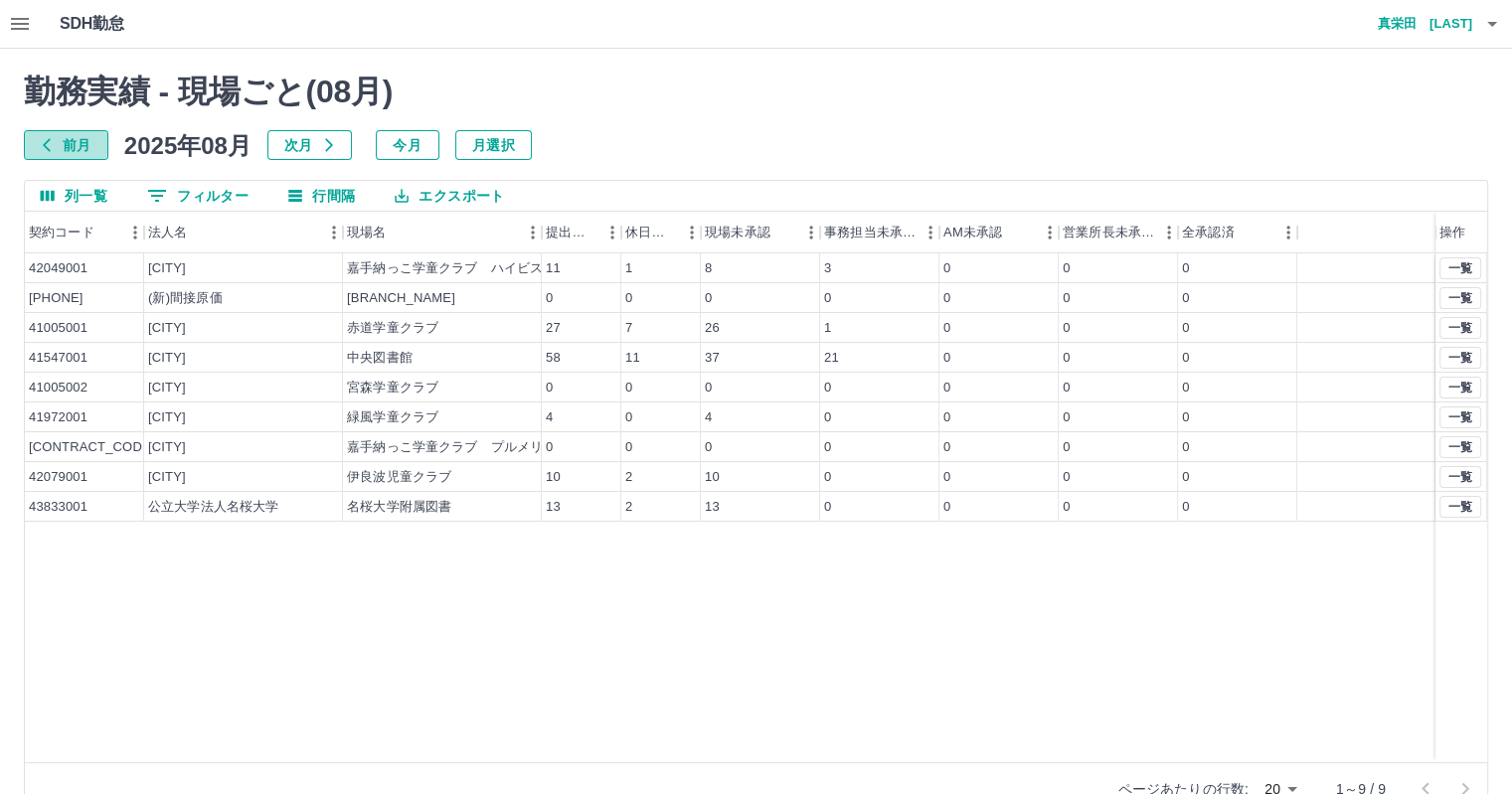 click on "前月" at bounding box center [66, 145] 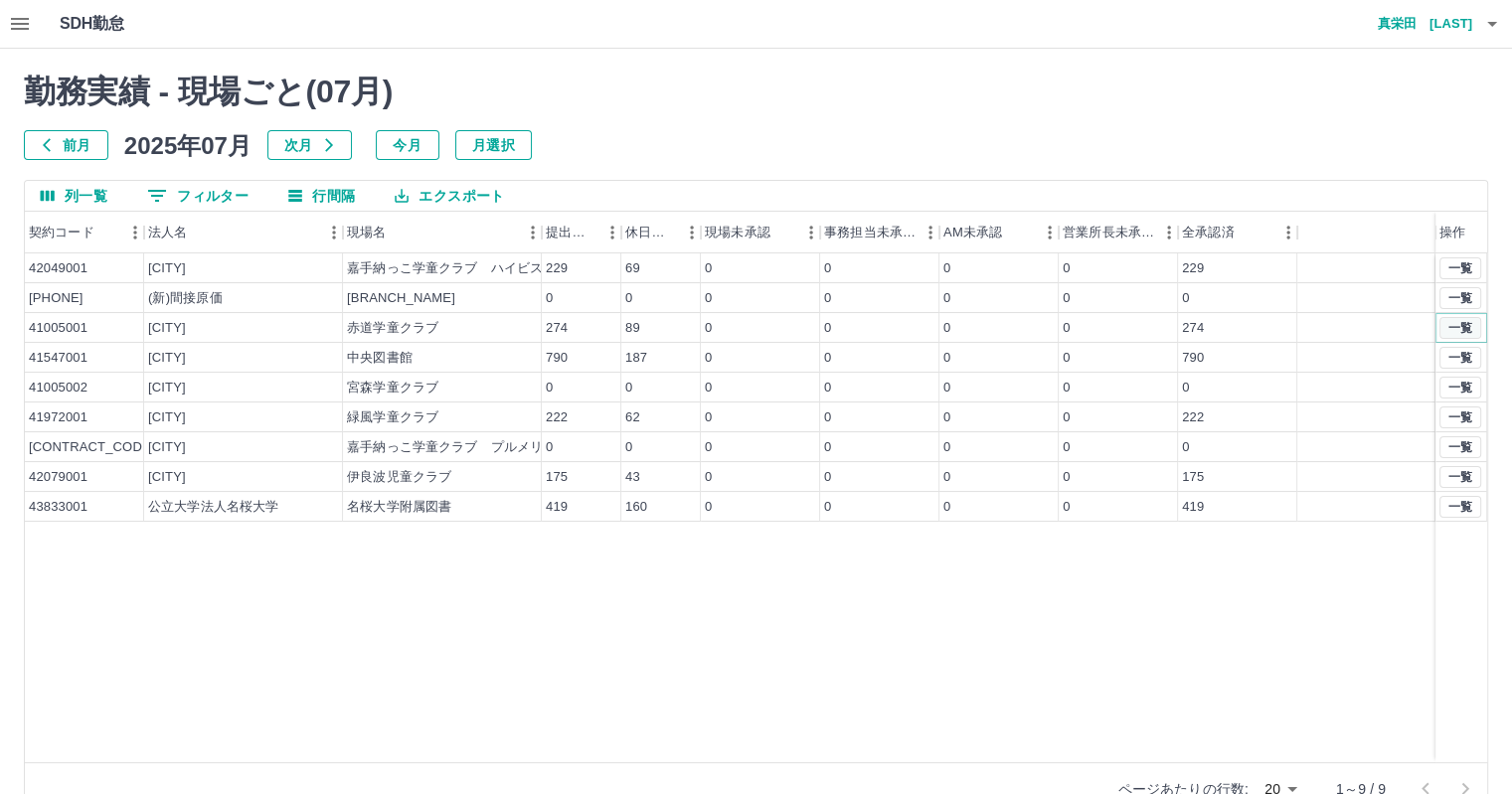 click on "一覧" at bounding box center [1460, 328] 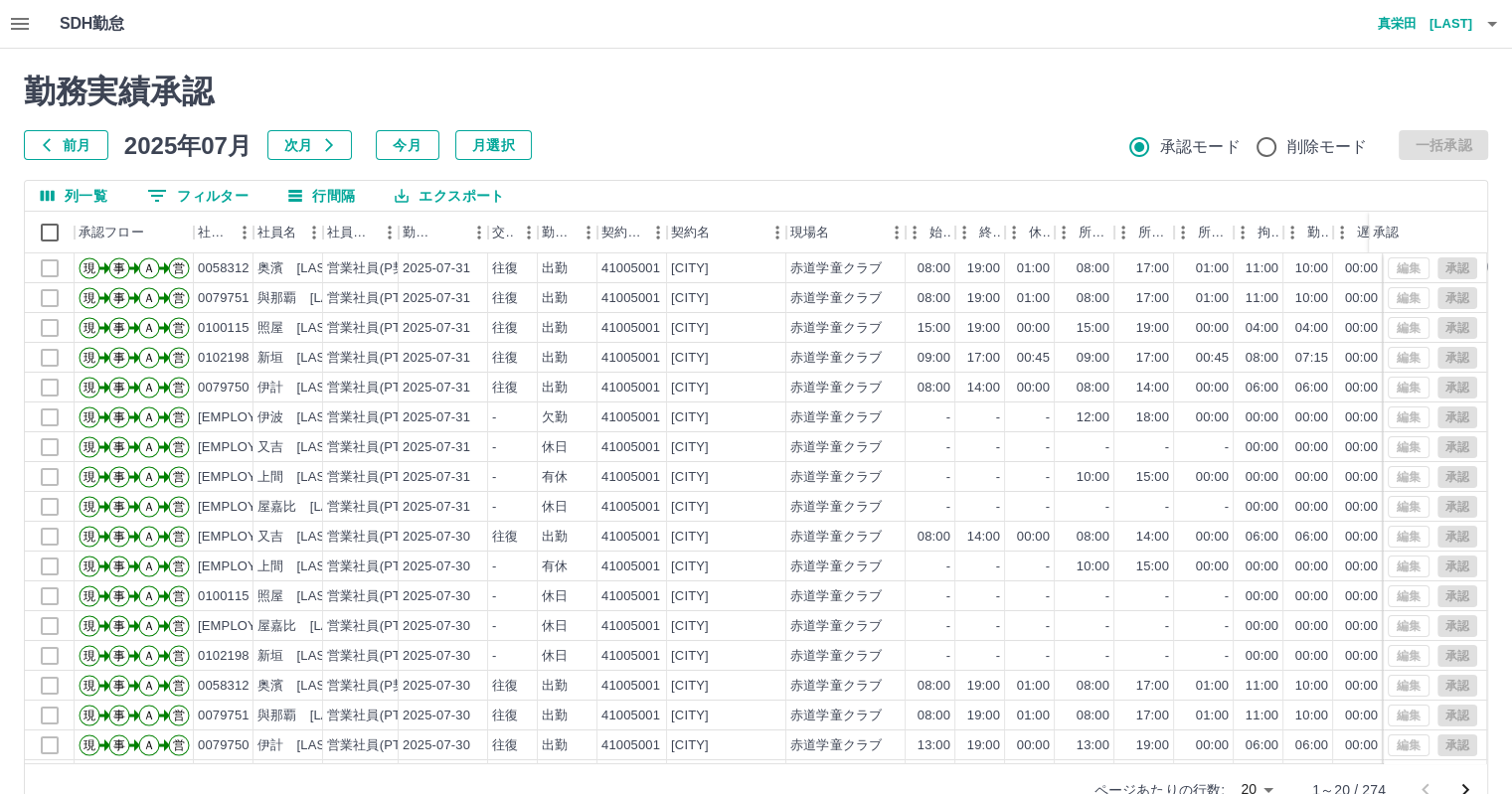 click on "SDH勤怠 真栄田　[LAST] 勤務実績承認 前月 2025年07月 次月 今月 月選択 承認モード 削除モード 一括承認 列一覧 0 フィルター 行間隔 エクスポート 承認フロー 社員番号 社員名 社員区分 勤務日 交通費 勤務区分 契約コード 契約名 現場名 始業 終業 休憩 所定開始 所定終業 所定休憩 拘束 勤務 遅刻等 コメント ステータス 承認 現 事 Ａ 営 0058312 奥濱　亜希子 営業社員(P契約) 2025-07-31 往復 出勤 41005001うるま市 赤道学童クラブ 08:00 19:00 01:00 08:00 17:00 01:00 11:00 10:00 00:00 交有　支払票有り　2時間残業 全承認済 現 事 Ａ 営 0079751 與那覇　そら 営業社員(PT契約) 2025-07-31 往復 出勤 41005001うるま市 赤道学童クラブ 08:00 19:00 01:00 08:00 17:00 01:00 11:00 10:00 00:00 2時間残業 全承認済 現 事 Ａ 営 0100115 照屋　楓 営業社員(PT契約) 2025-07-31 往復 出勤 41005001うるま市 赤道学童クラブ" at bounding box center [756, 419] 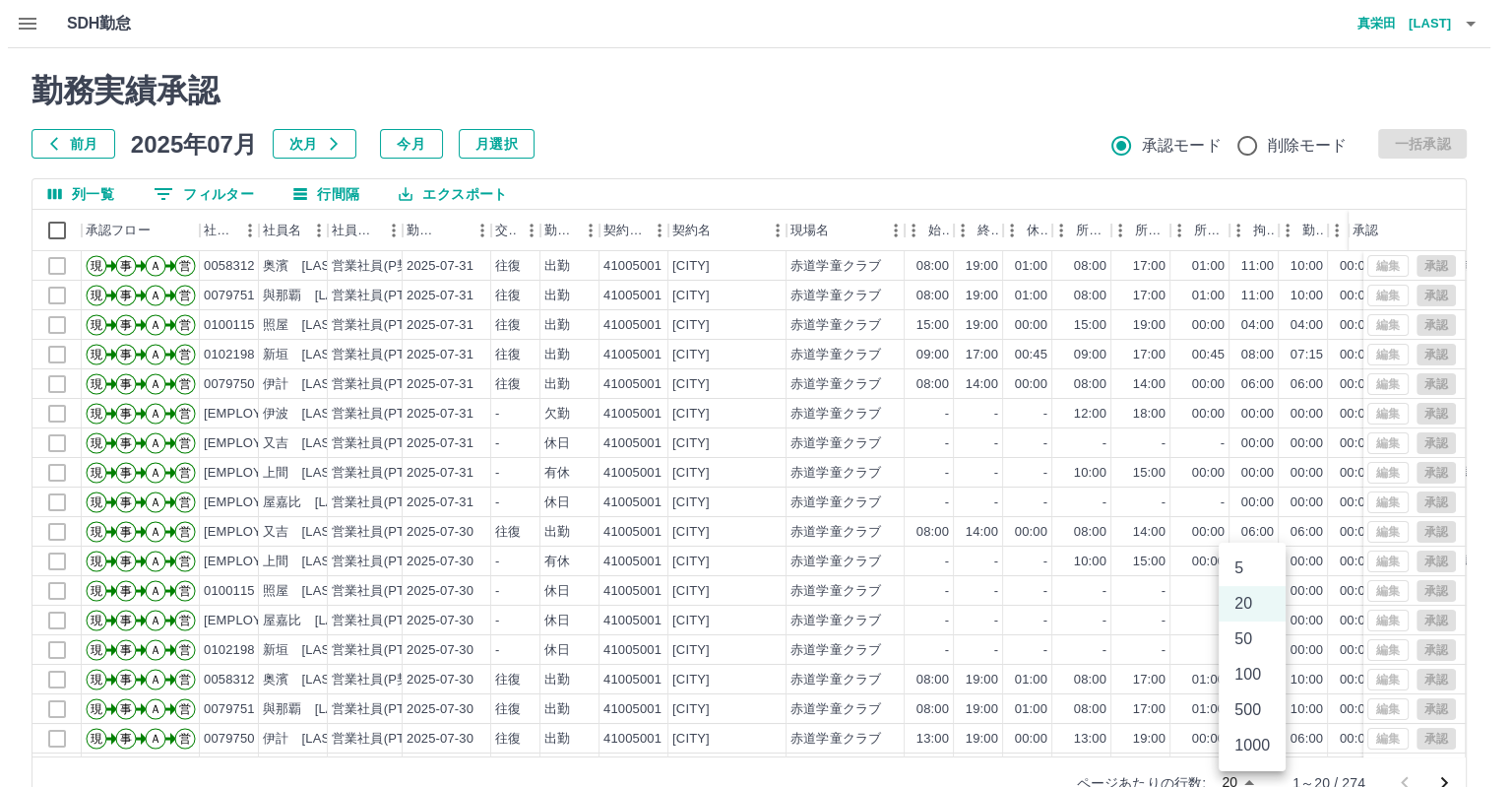 scroll, scrollTop: 9, scrollLeft: 0, axis: vertical 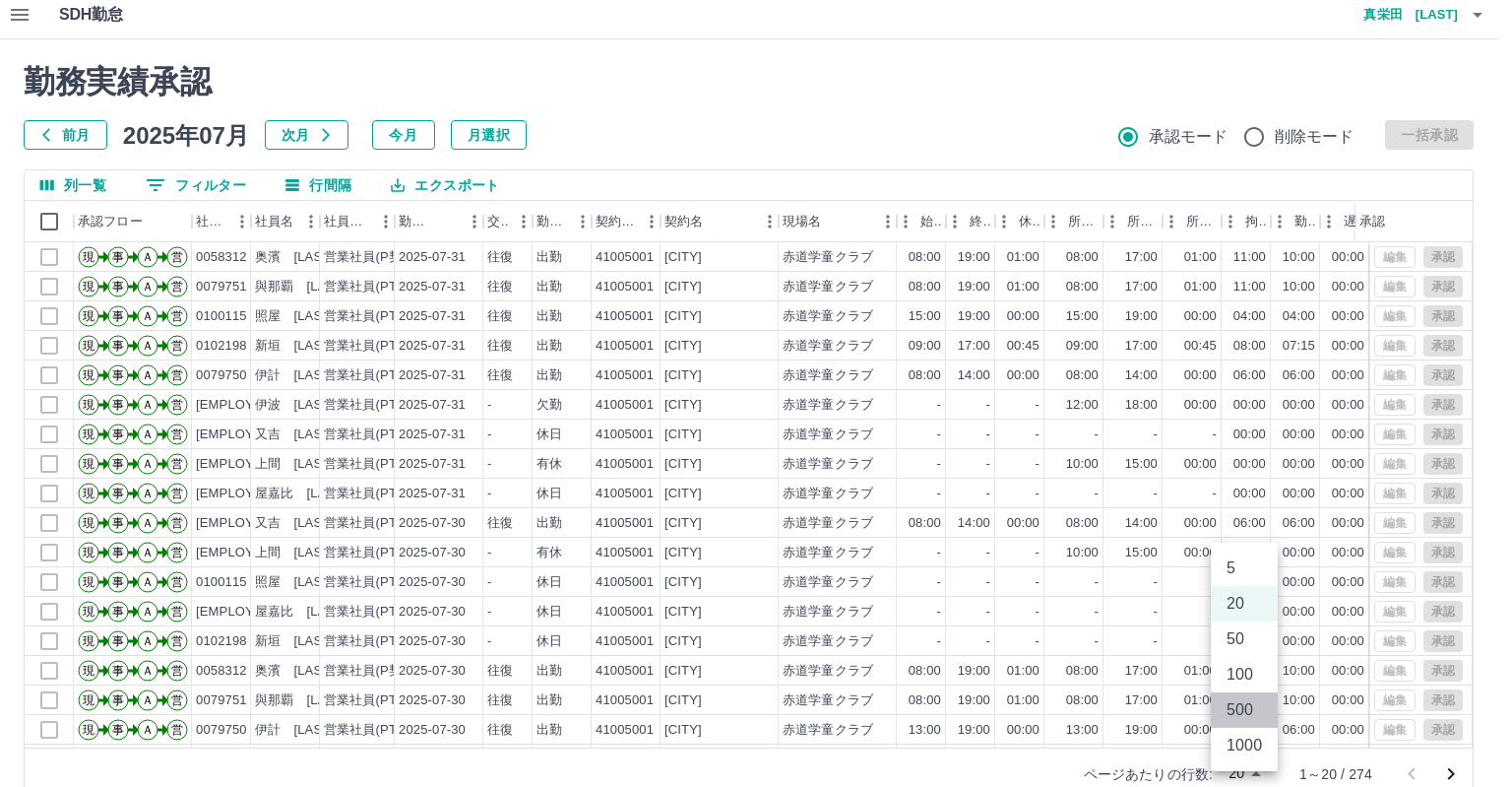 click on "500" at bounding box center (1244, 710) 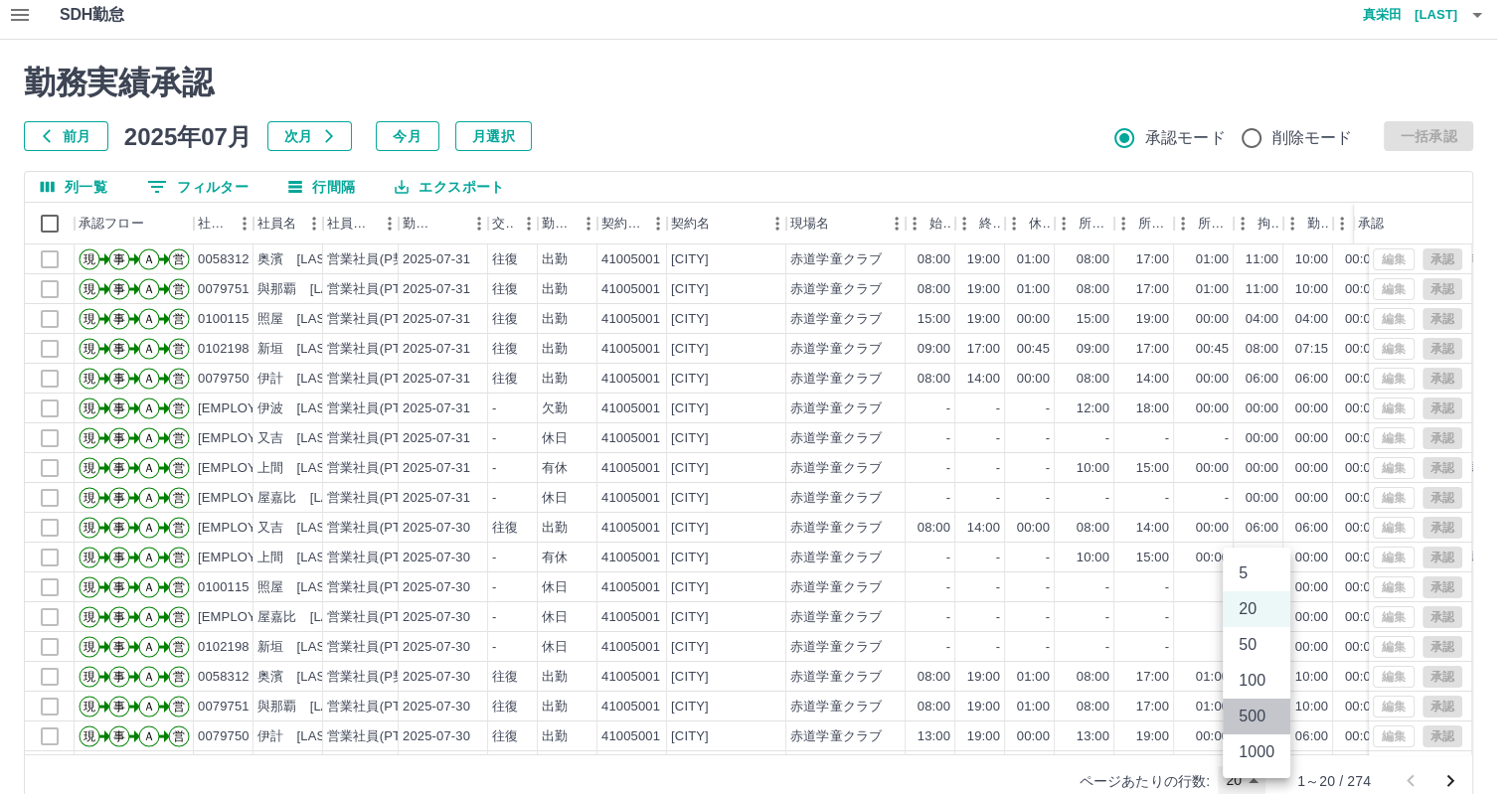 type on "***" 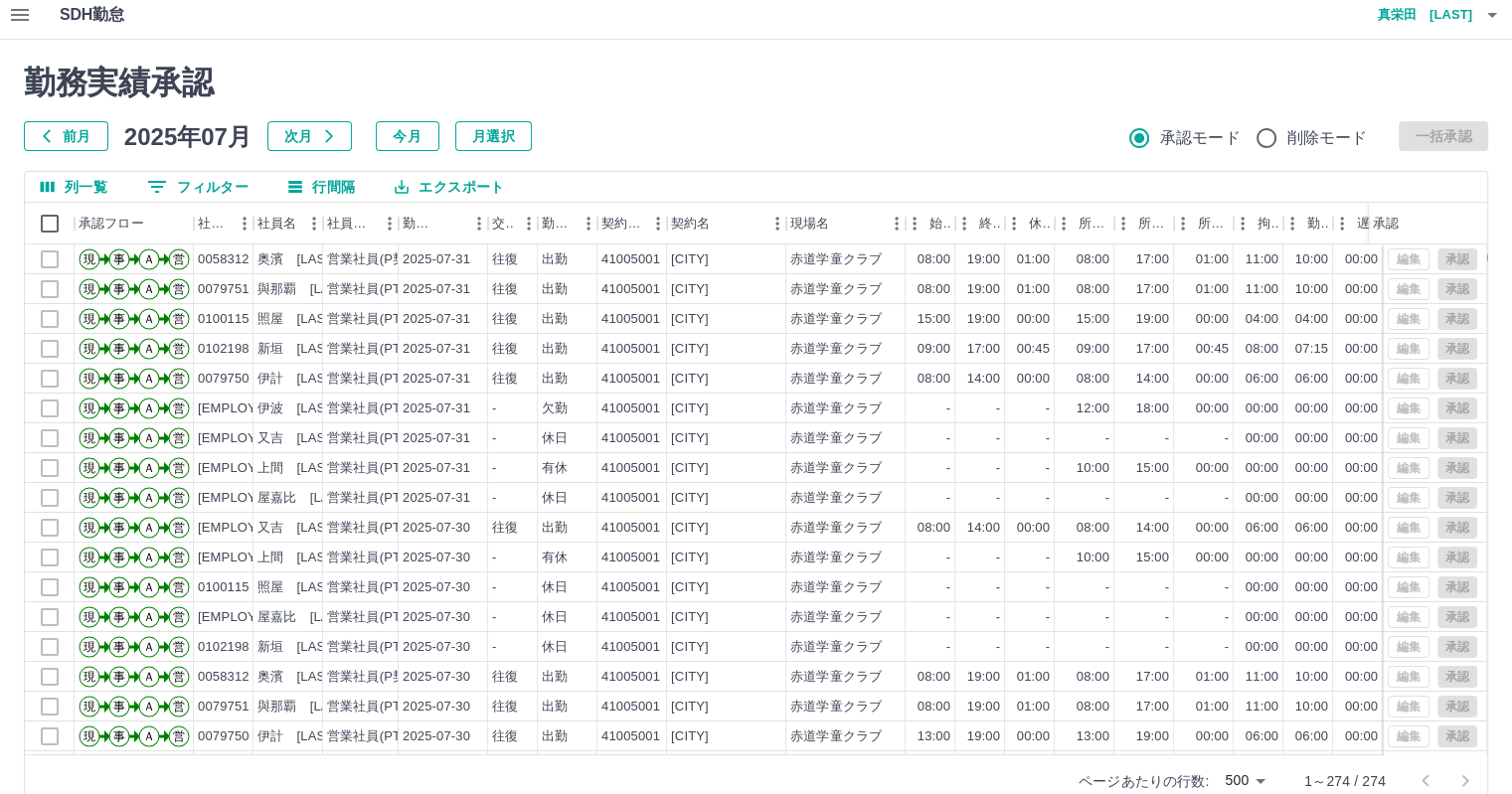 click on "エクスポート" at bounding box center (449, 187) 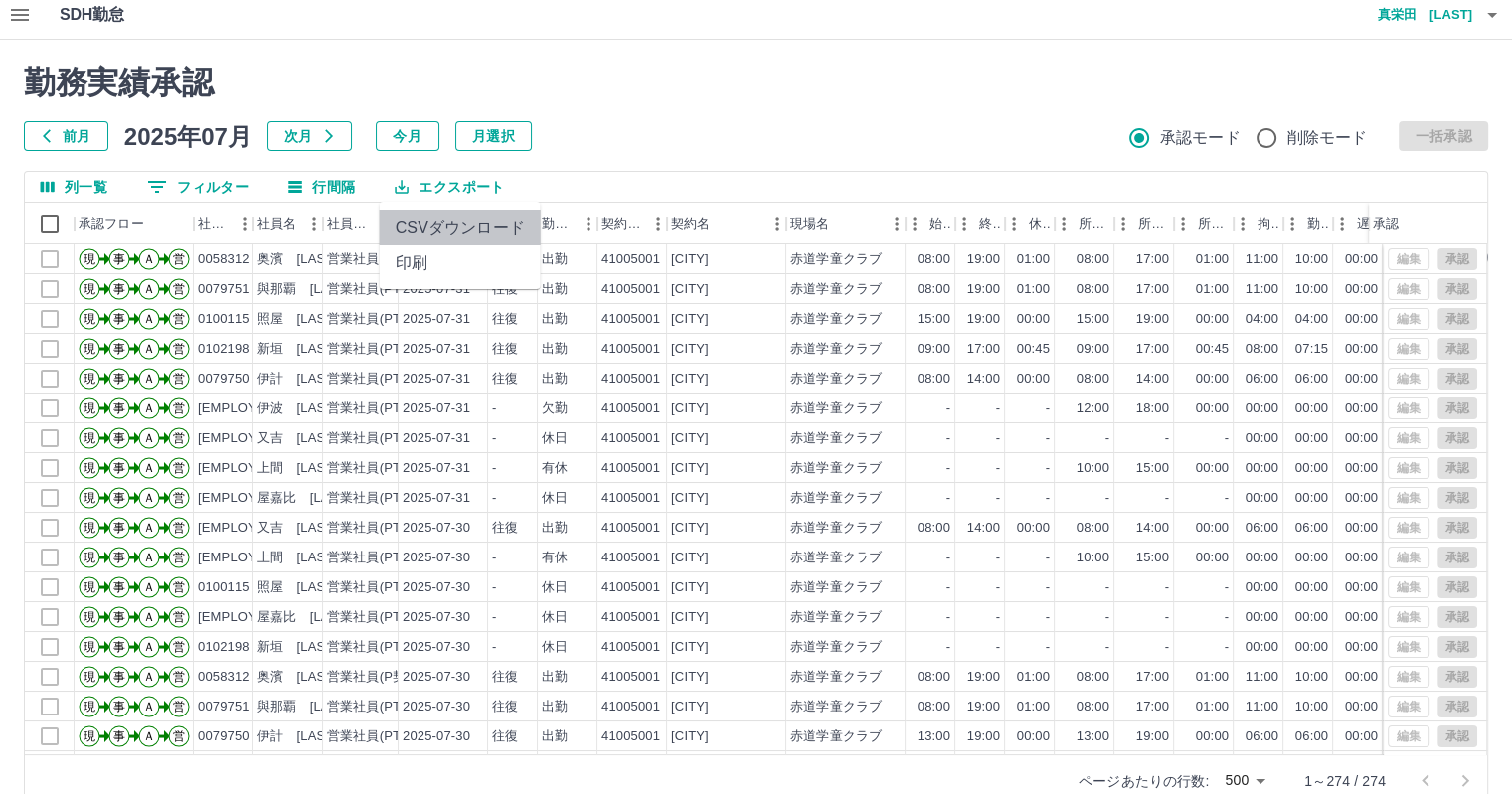 click on "CSVダウンロード" at bounding box center [460, 228] 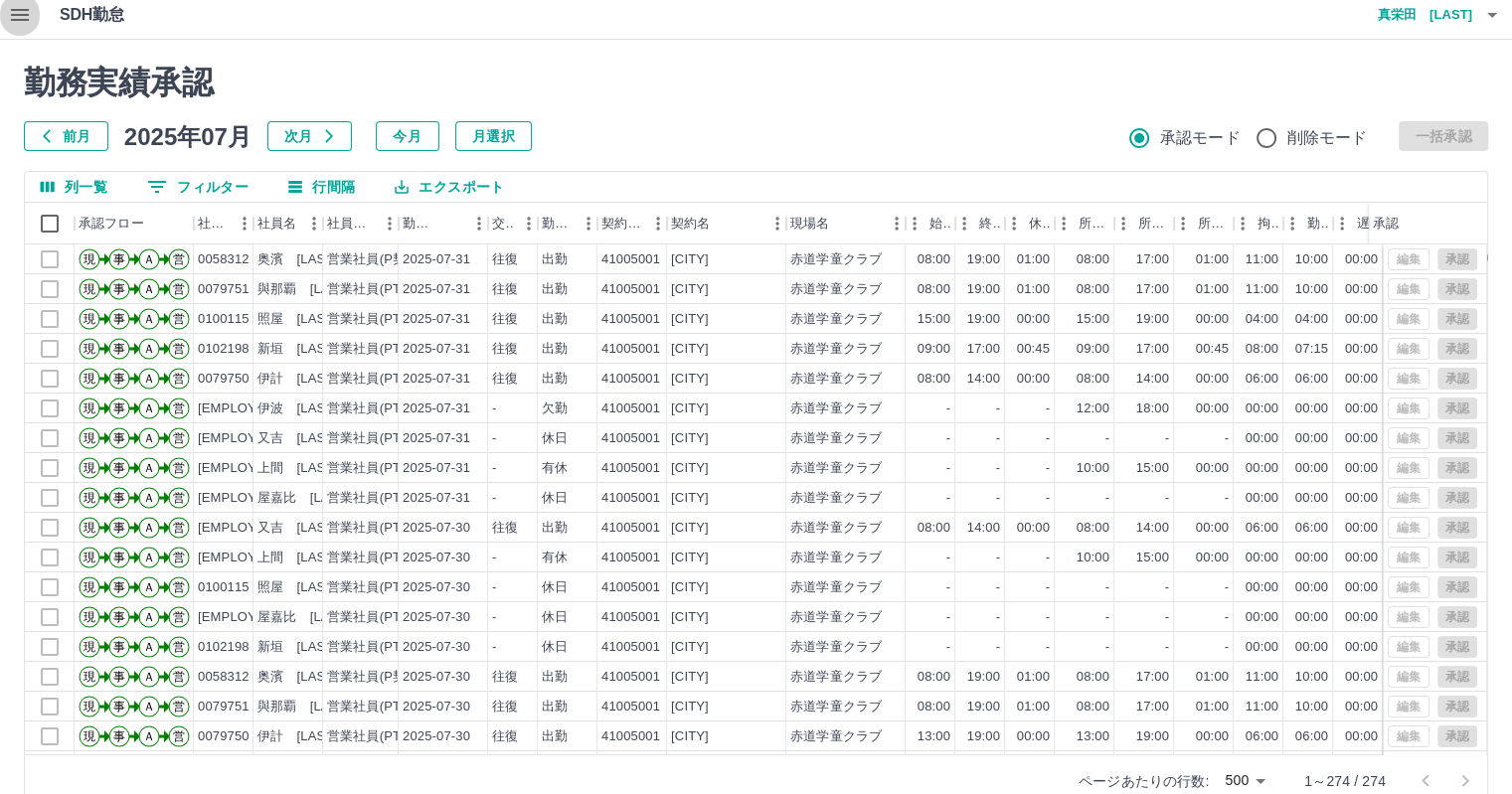 click 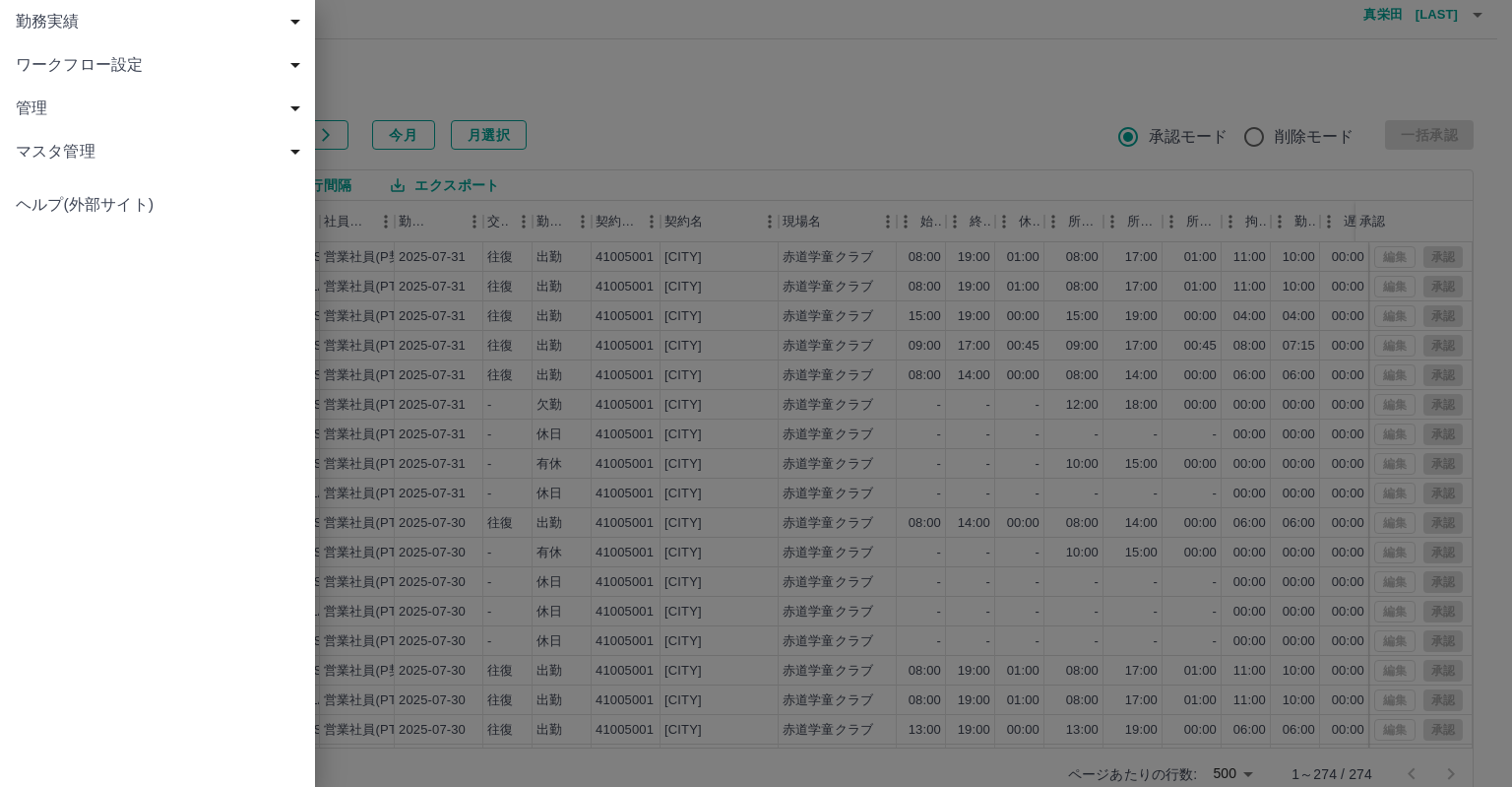click on "勤務実績" at bounding box center (161, 22) 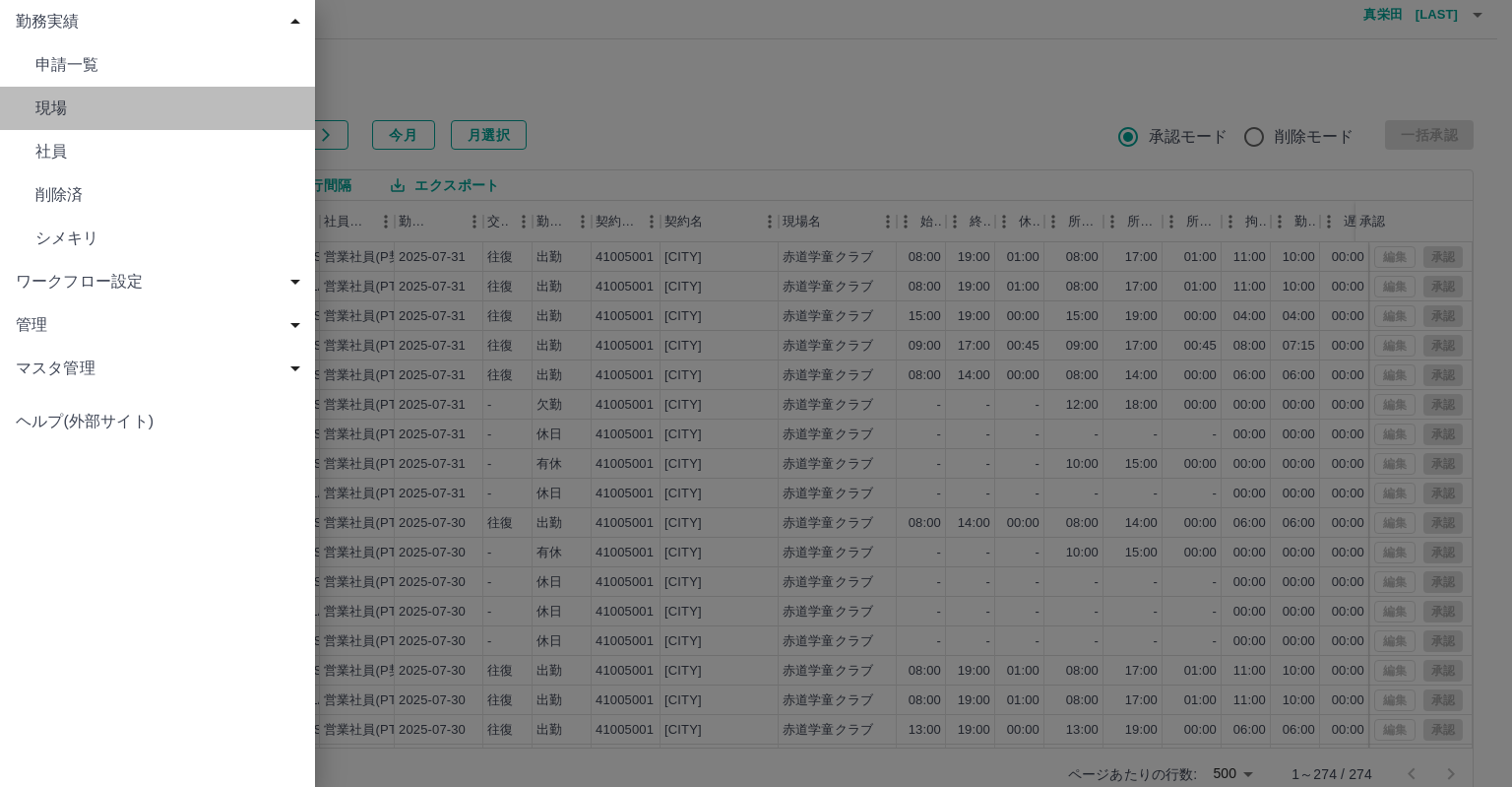 click on "現場" at bounding box center (167, 108) 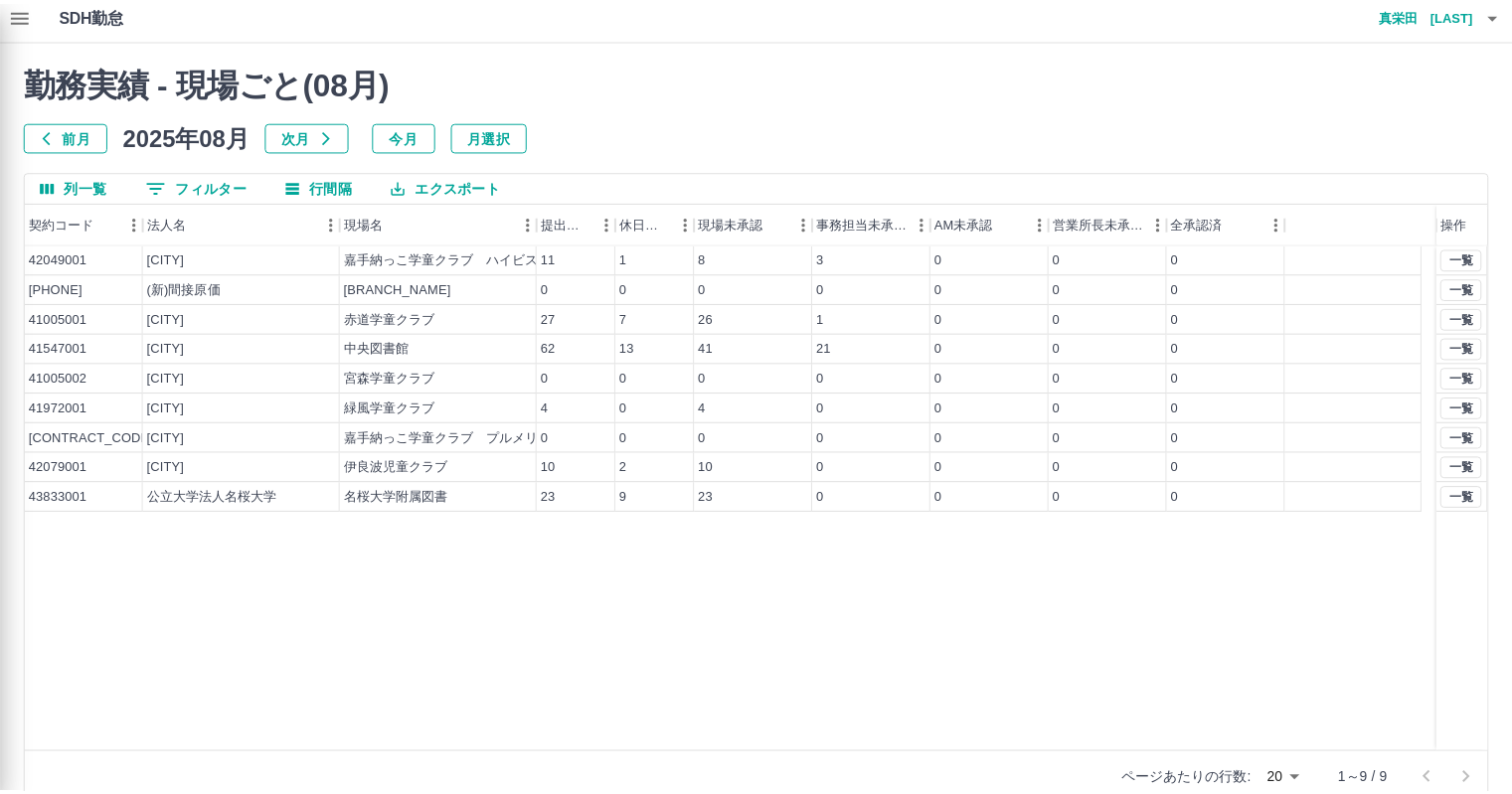 scroll, scrollTop: 0, scrollLeft: 0, axis: both 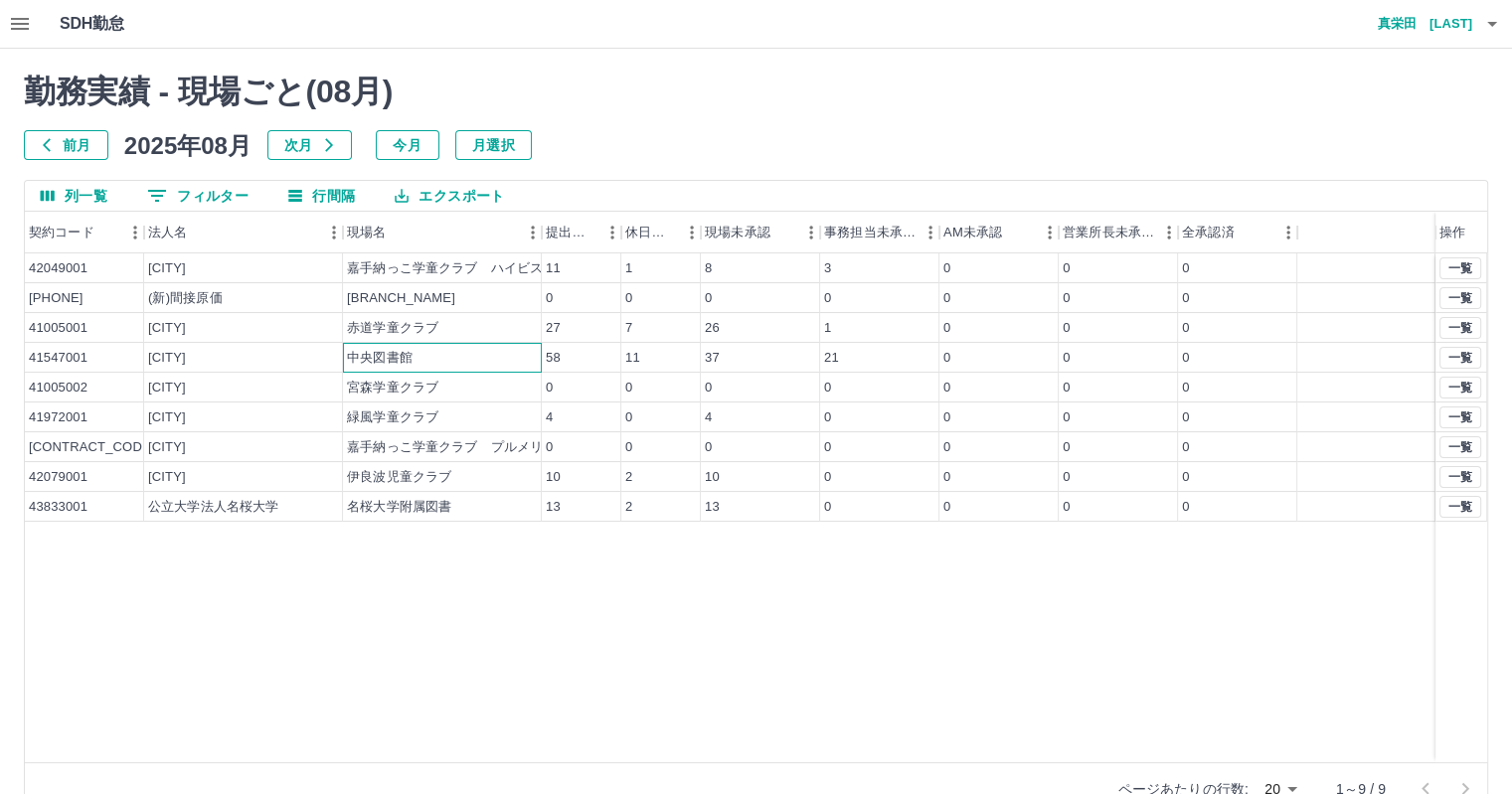 click on "中央図書館" at bounding box center (380, 358) 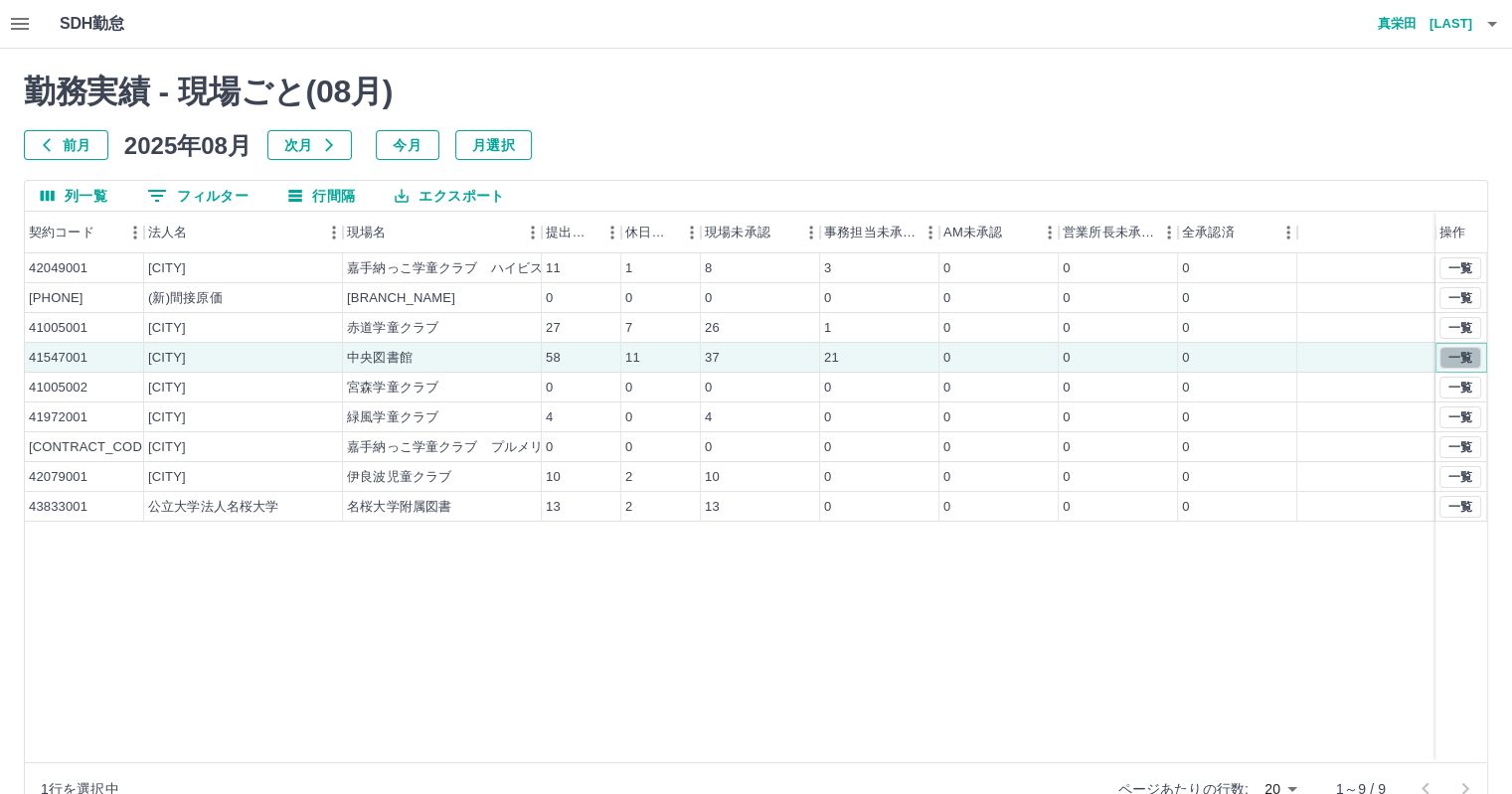 click on "一覧" at bounding box center (1460, 358) 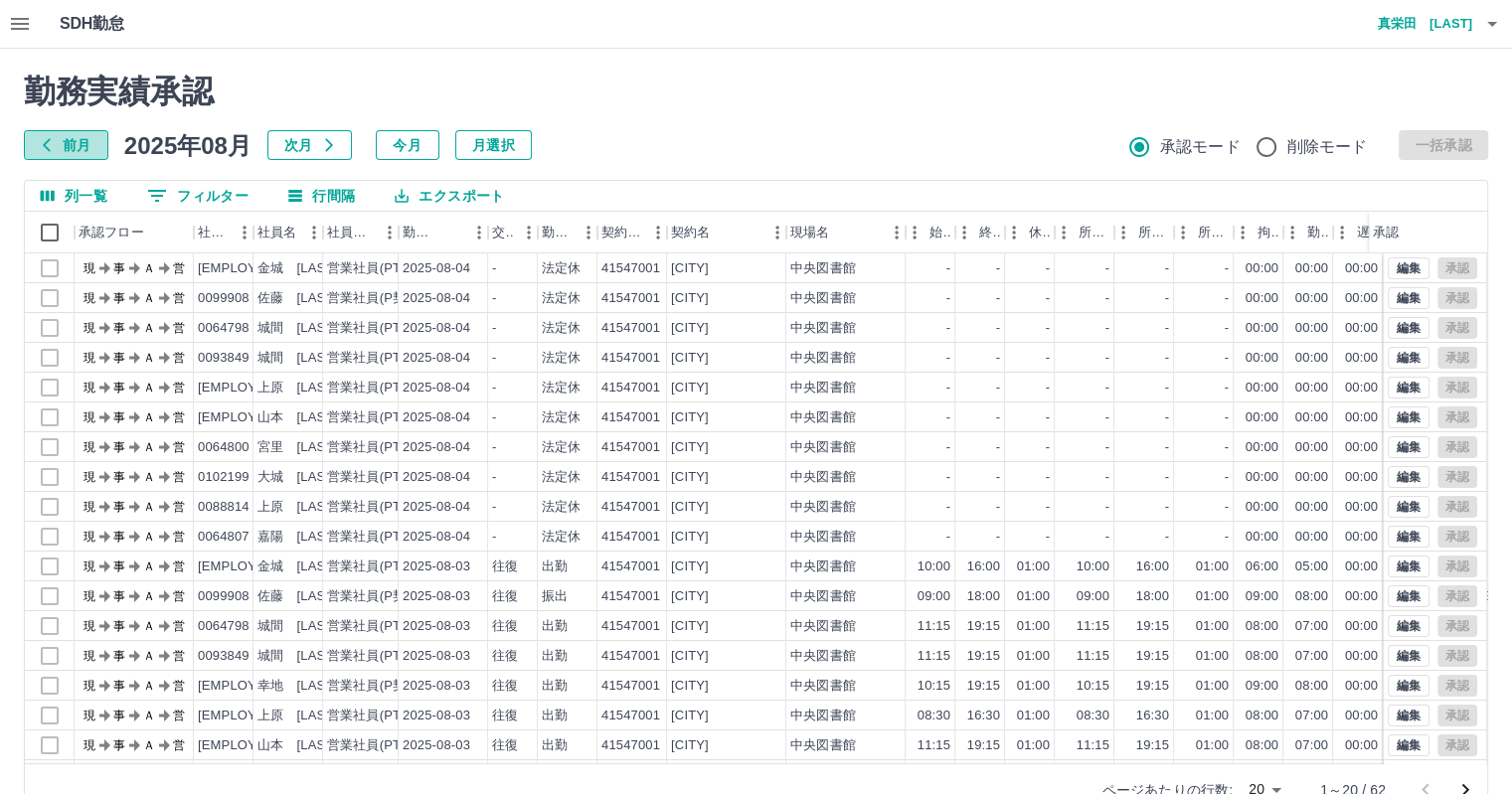 click on "前月" at bounding box center [66, 145] 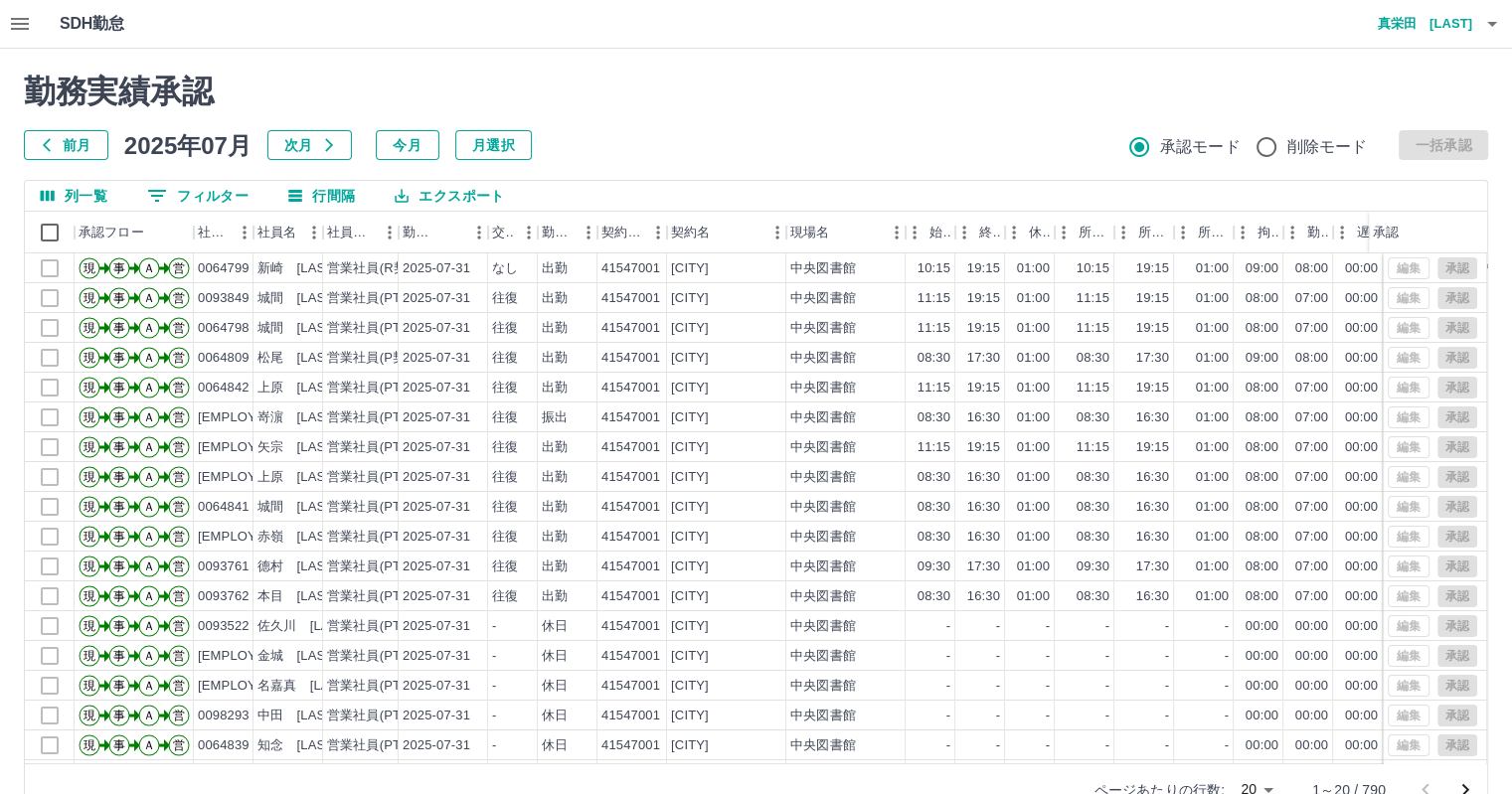 click on "SDH勤怠 真栄田　[LAST] 勤務実績承認 前月 2025年07月 次月 今月 月選択 承認モード 削除モード 一括承認 列一覧 0 フィルター 行間隔 エクスポート 承認フロー 社員番号 社員名 社員区分 勤務日 交通費 勤務区分 契約コード 契約名 現場名 始業 終業 休憩 所定開始 所定終業 所定休憩 拘束 勤務 遅刻等 コメント ステータス 承認 現 事 Ａ 営 0064799 新崎　莉巳佳 営業社員(R契約) 2025-07-31 なし 出勤 41547001 糸満市 中央図書館 10:15 19:15 01:00 10:15 19:15 01:00 09:00 08:00 00:00 糸満図書館ヘルプ　交なし　支払票あり 全承認済 現 事 Ａ 営 0093849 城間　琴乃 営業社員(PT契約) 2025-07-31 往復 出勤 41547001 糸満市 中央図書館 11:15 19:15 01:00 11:15 19:15 01:00 08:00 07:00 00:00 全承認済 現 事 Ａ 営 0064798 城間　いずみ 営業社員(PT契約) 2025-07-31 往復 出勤 41547001 糸満市 中央図書館 11:15 19:15 01:00 11:15" at bounding box center [756, 419] 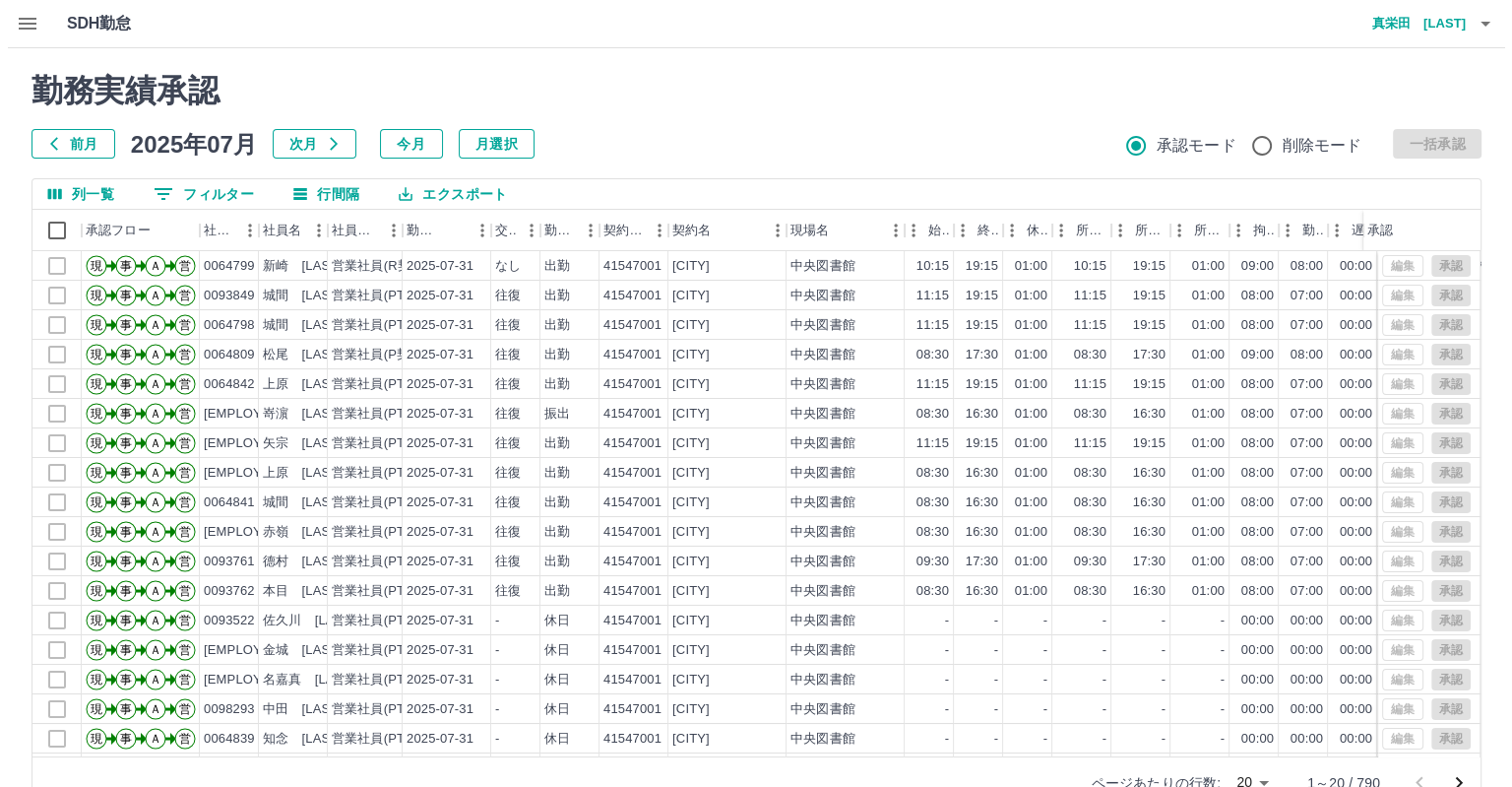 scroll, scrollTop: 9, scrollLeft: 0, axis: vertical 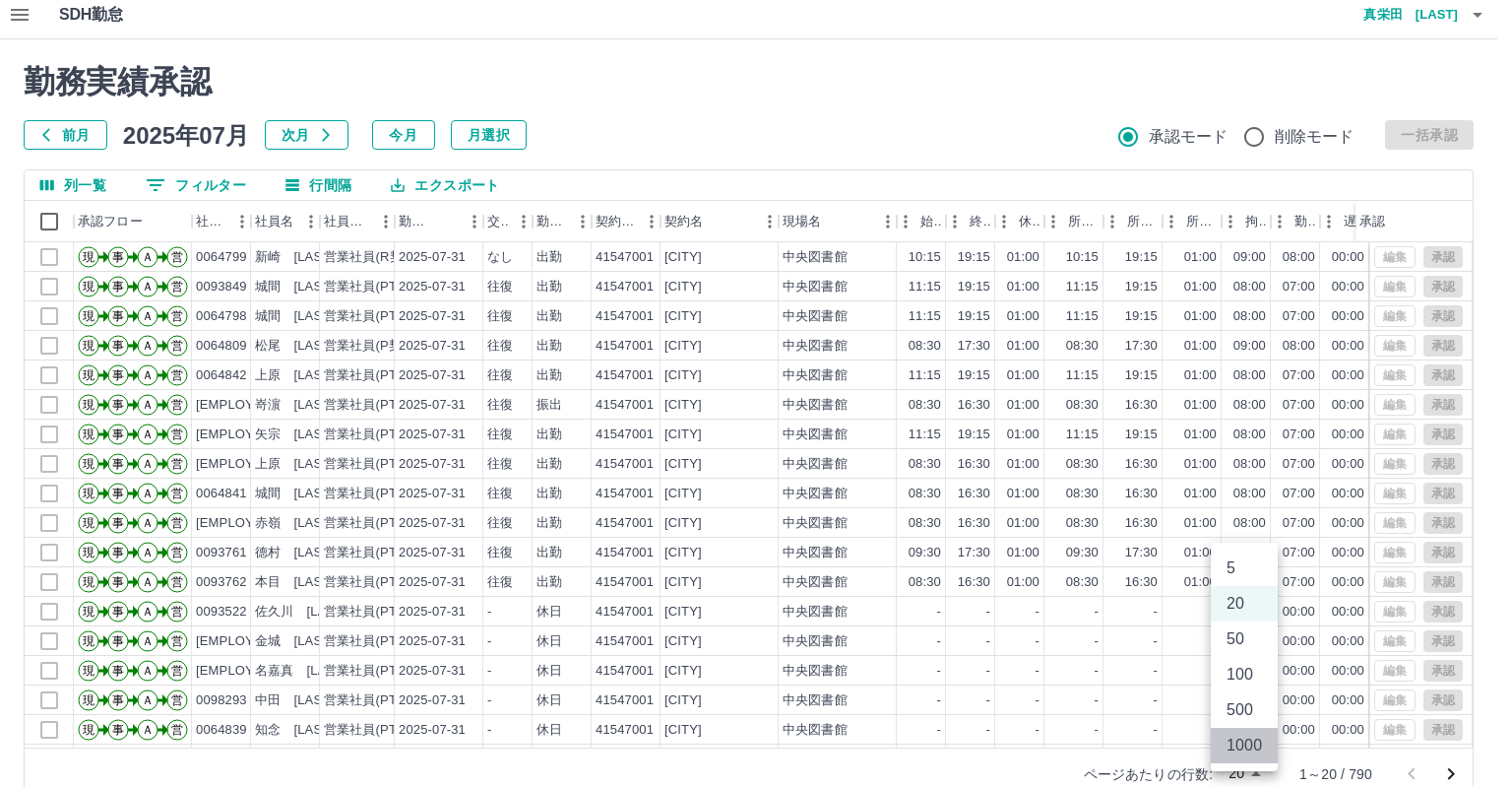 click on "1000" at bounding box center (1244, 746) 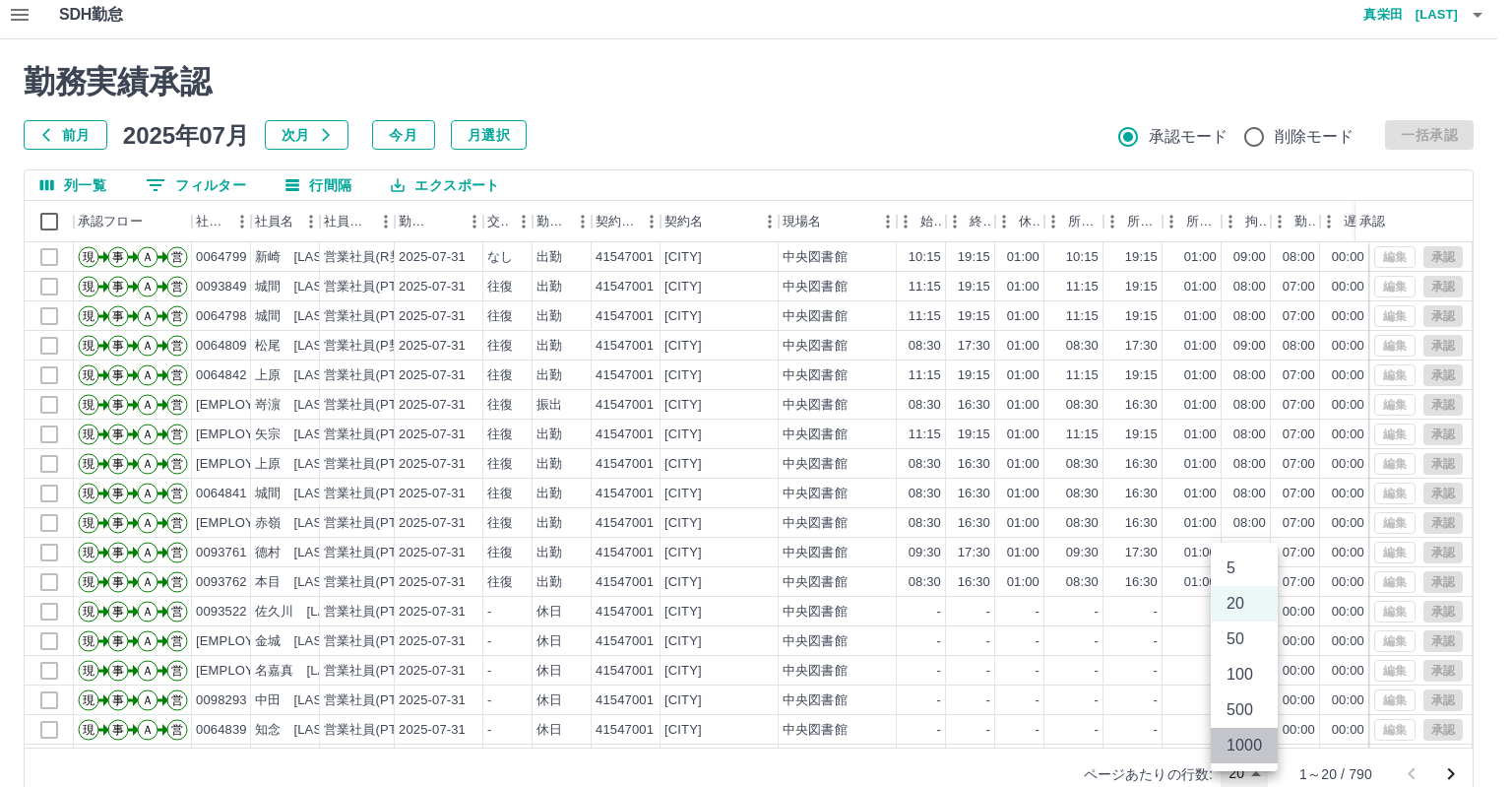 type on "****" 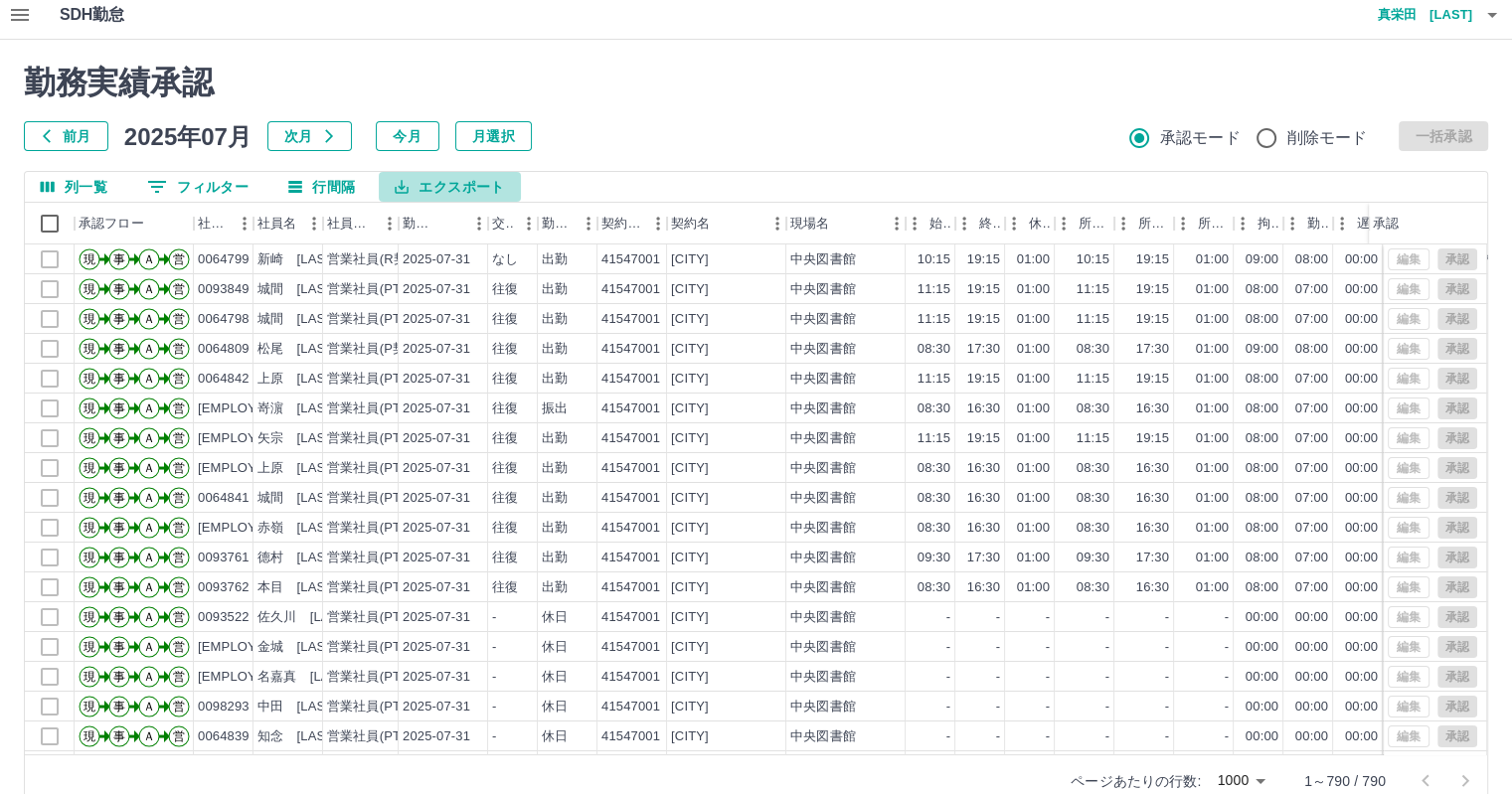 click on "エクスポート" at bounding box center (449, 187) 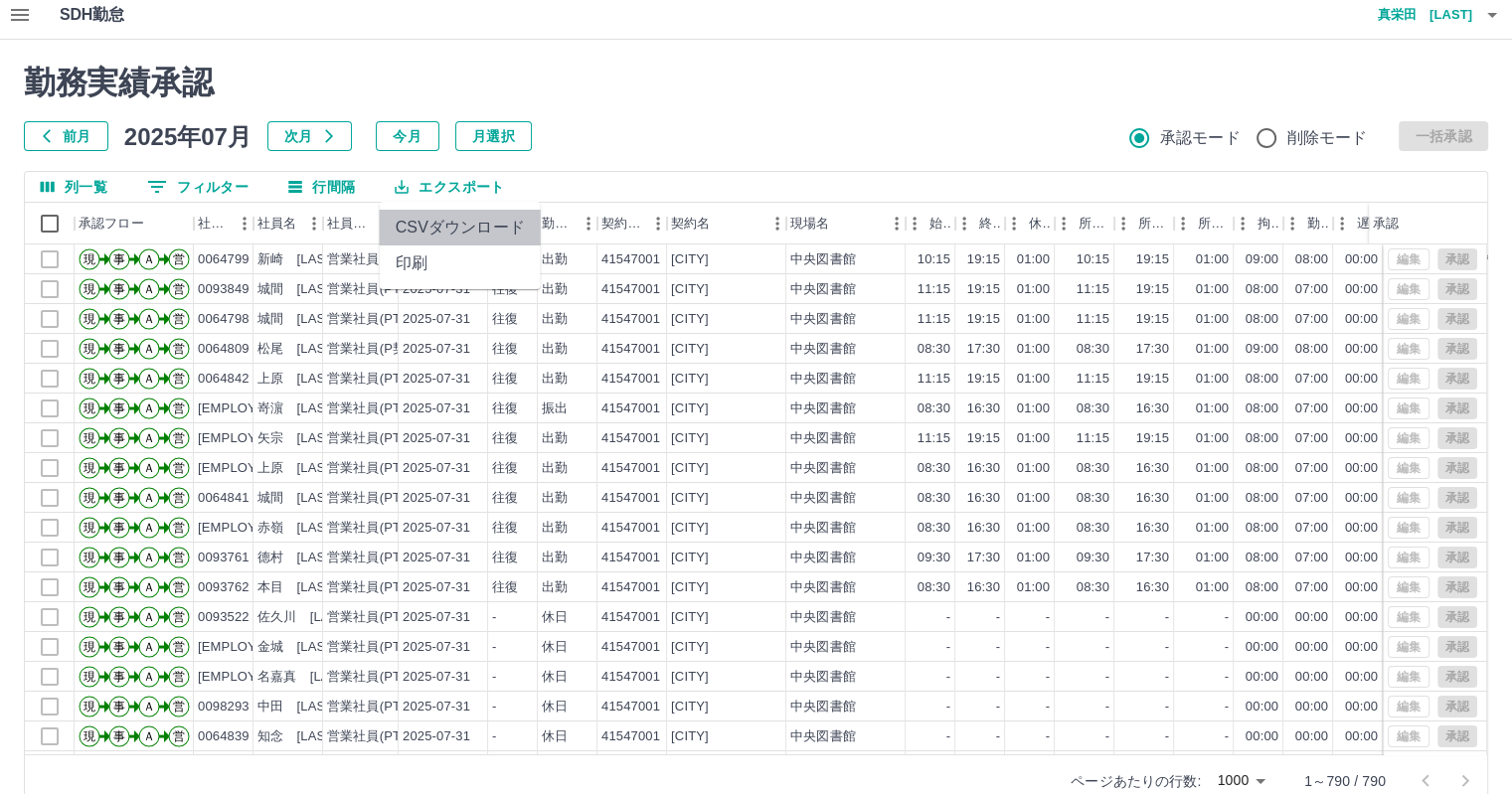 click on "CSVダウンロード" at bounding box center (460, 228) 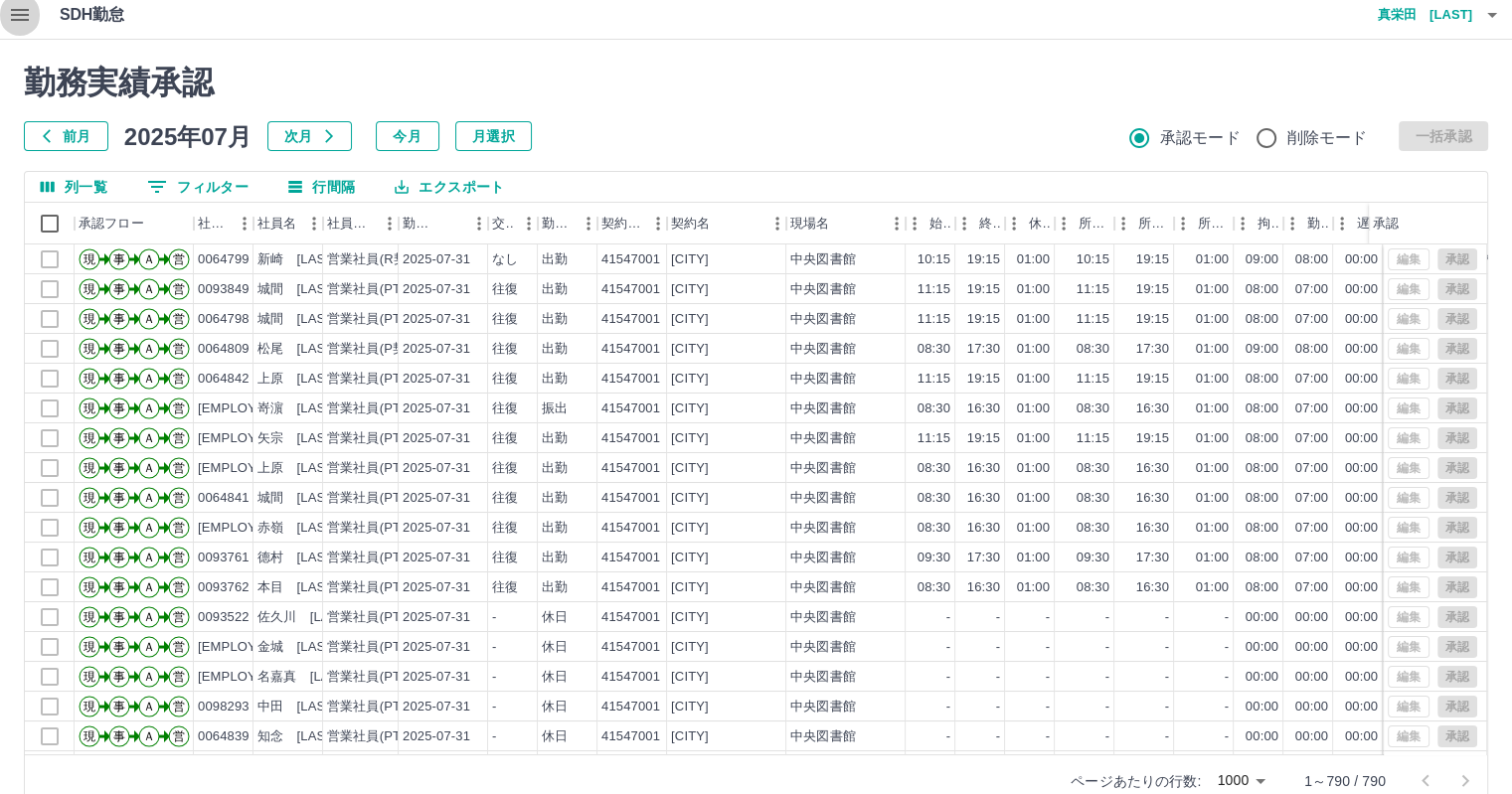 click 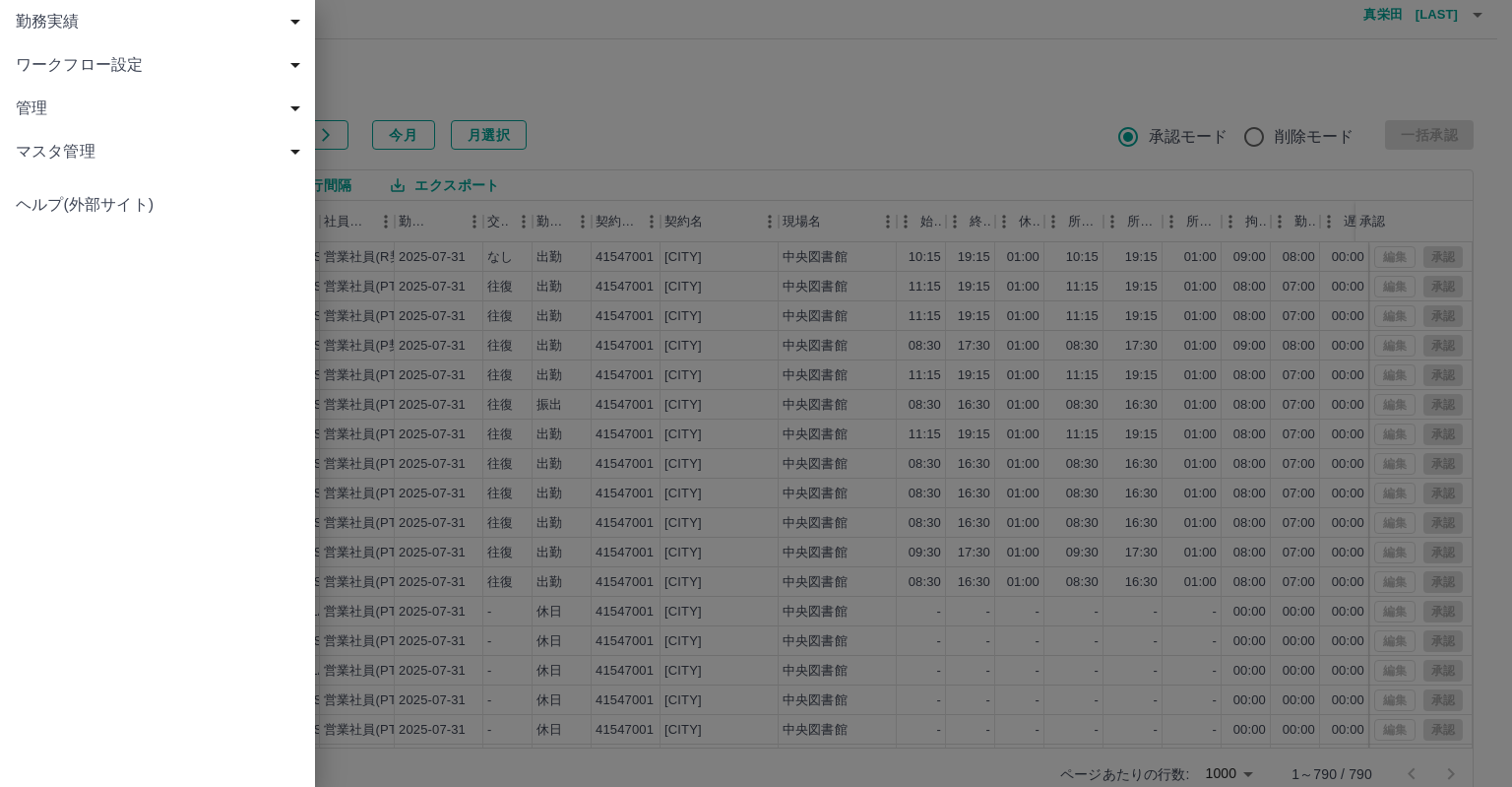 click on "勤務実績" at bounding box center (161, 22) 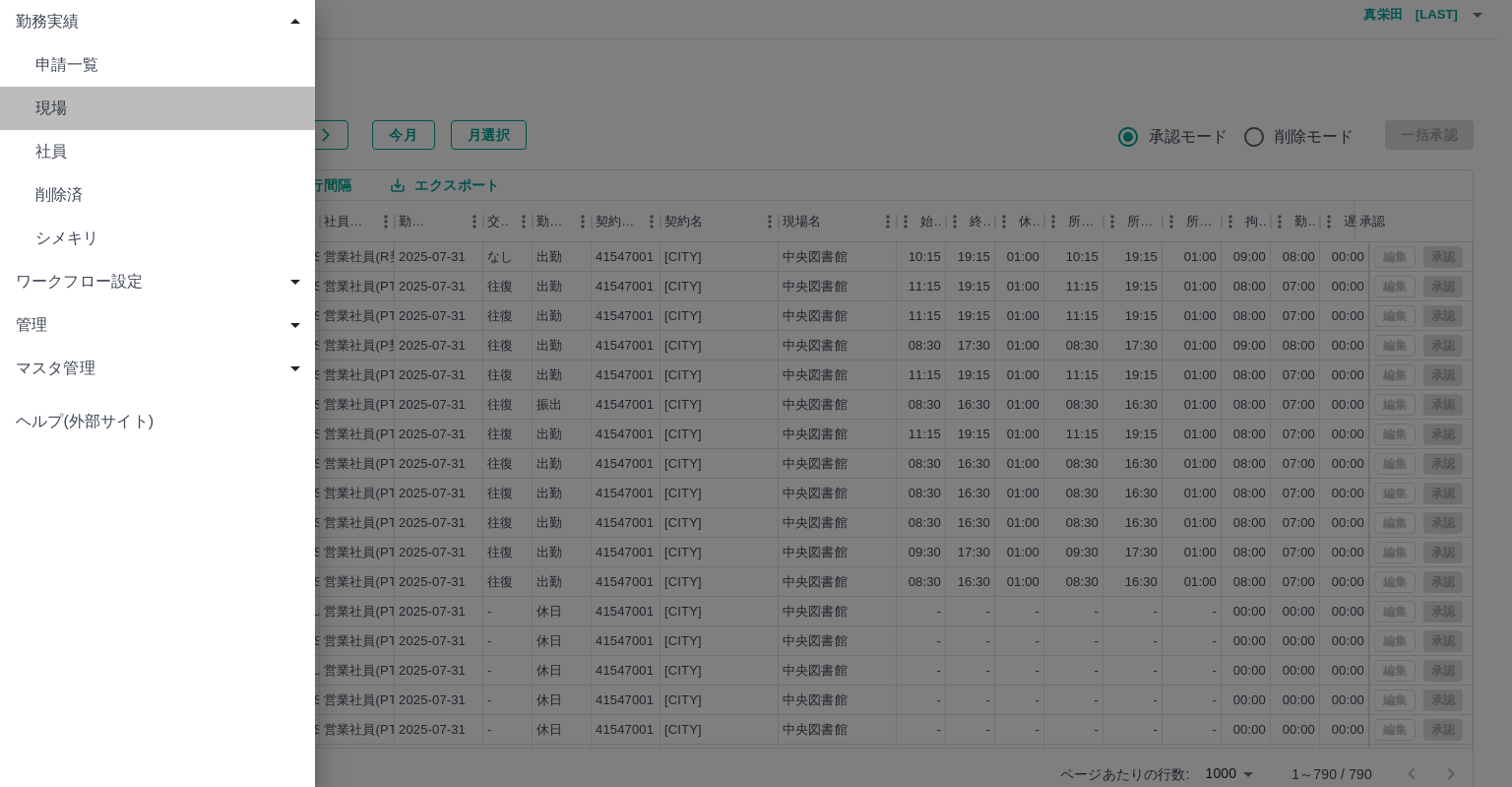 click on "現場" at bounding box center (167, 108) 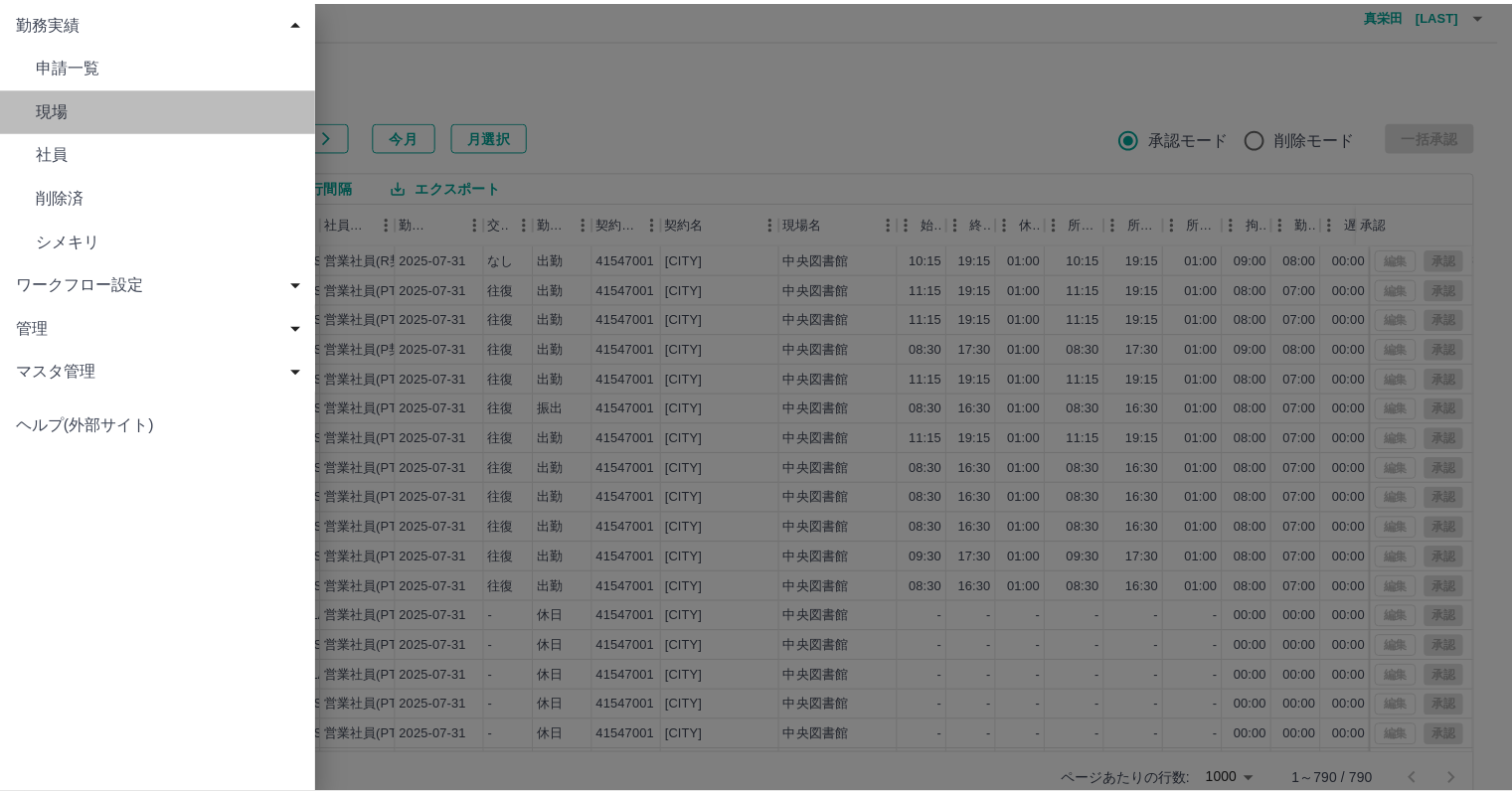 scroll, scrollTop: 0, scrollLeft: 0, axis: both 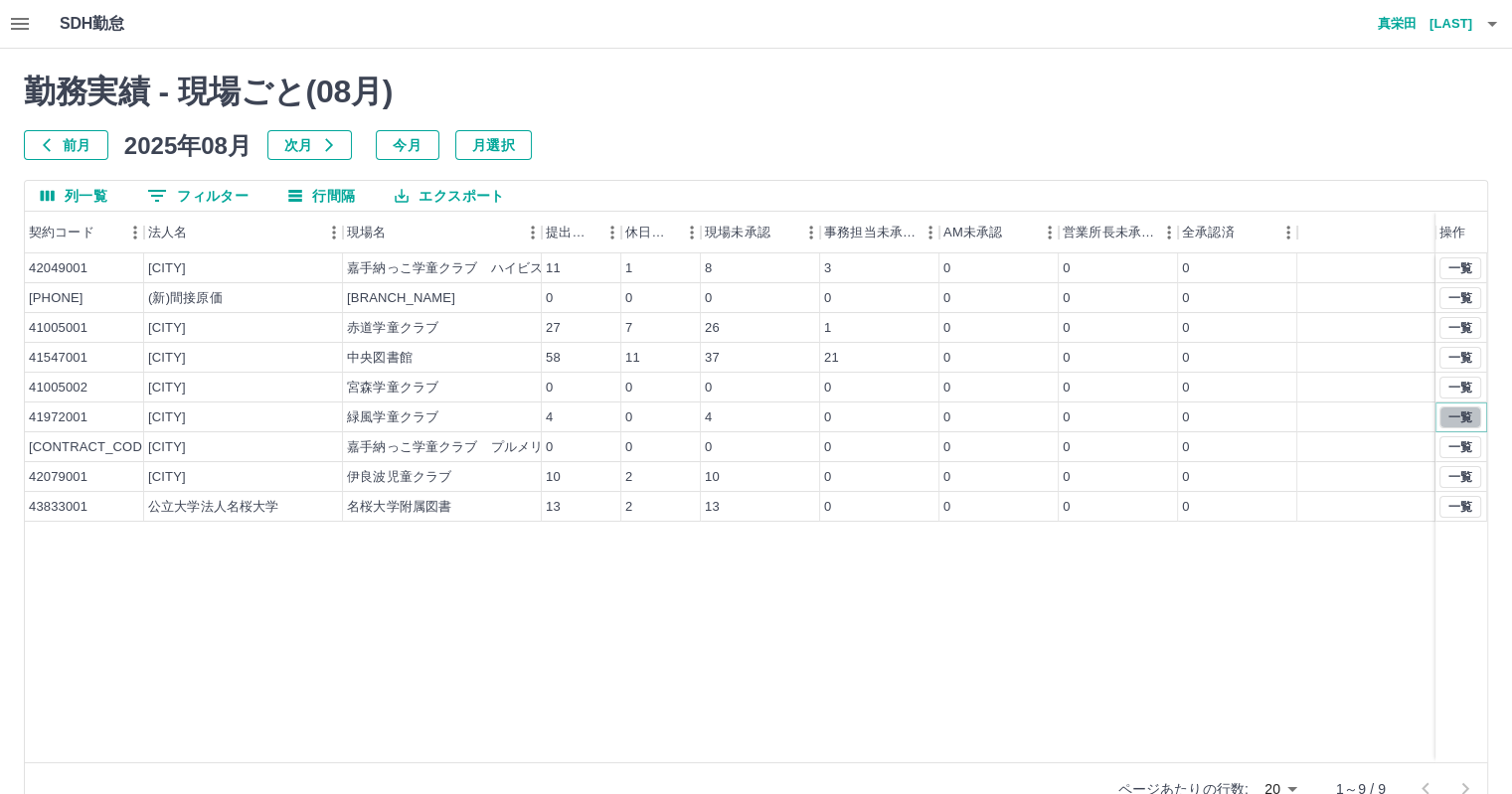 click on "一覧" at bounding box center [1460, 417] 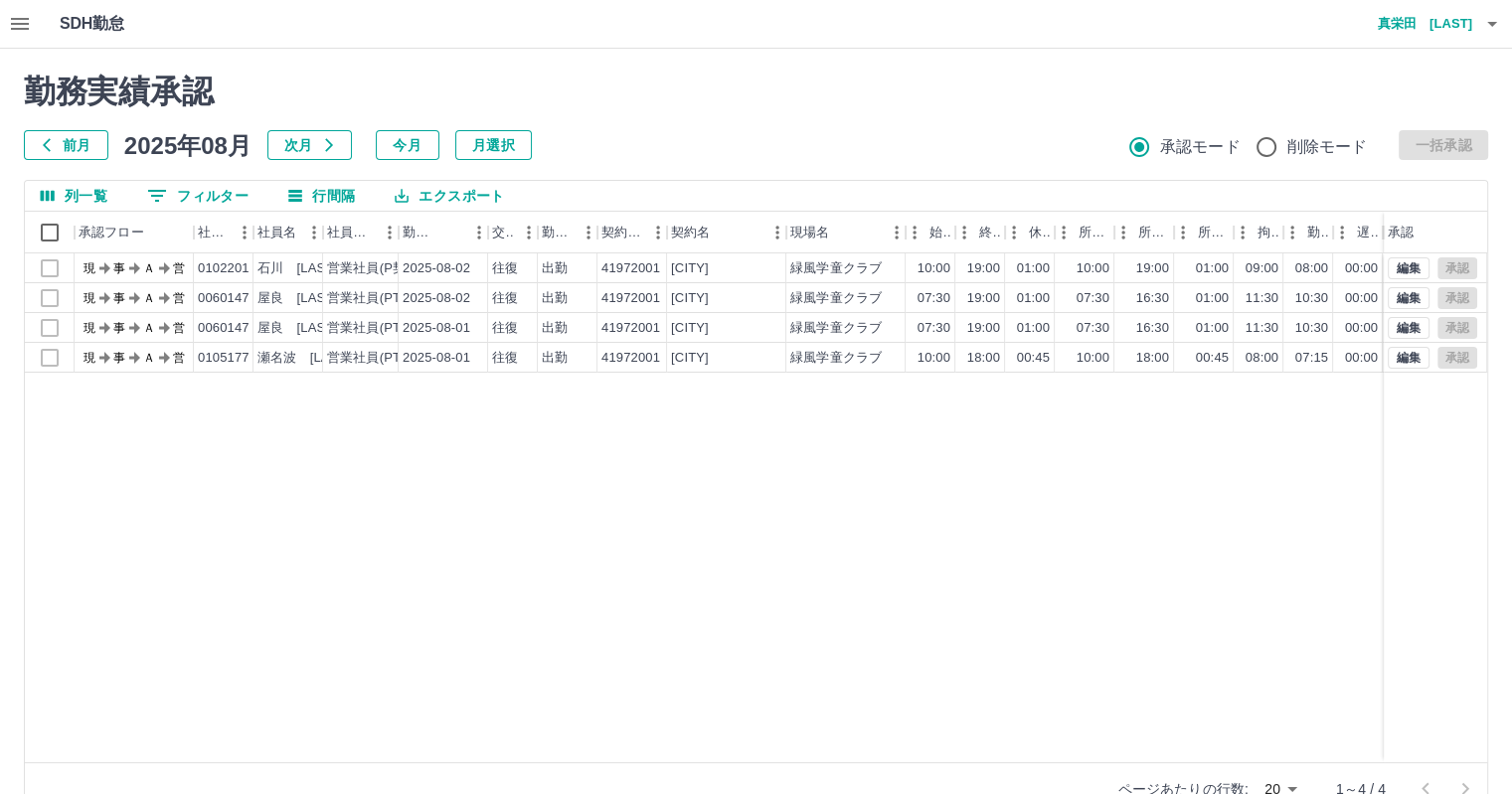 click on "前月" at bounding box center (66, 145) 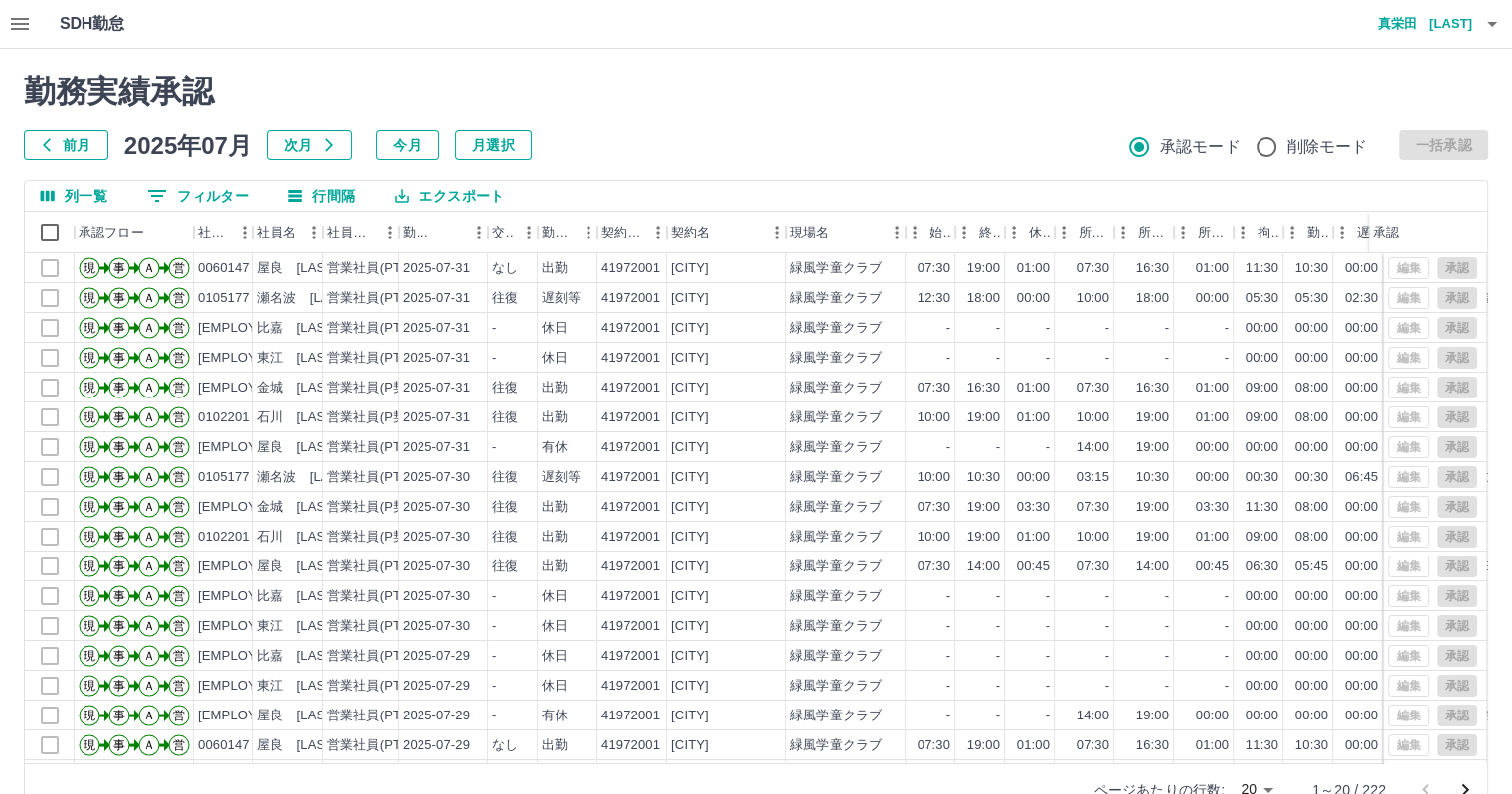 click on "SDH勤怠 真栄田　[LAST] 勤務実績承認 前月 2025年07月 次月 今月 月選択 承認モード 削除モード 一括承認 列一覧 0 フィルター 行間隔 エクスポート 承認フロー 社員番号 社員名 社員区分 勤務日 交通費 勤務区分 契約コード 契約名 現場名 始業 終業 休憩 所定開始 所定終業 所定休憩 拘束 勤務 遅刻等 コメント ステータス 承認 現 事 Ａ 営 0060147 屋良　佐恵佳 営業社員(PT契約) 2025-07-31 なし 出勤 41972001 名護市 緑風学童クラブ 07:30 19:00 01:00 07:30 16:30 01:00 11:30 10:30 00:00 交なし　社有車　2時間30分残業 全承認済 現 事 Ａ 営 0105177 瀬名波　亜紀子 営業社員(PT契約) 2025-07-31 往復 遅刻等 41972001 名護市 緑風学童クラブ 12:30 18:00 00:00 10:00 18:00 00:00 05:30 05:30 02:30 津波注意報解除後登園の為　遅刻　1000-1800,0045 全承認済 現 事 Ａ 営 0071993 比嘉　綾乃 営業社員(PT契約) 2025-07-31 -" at bounding box center (756, 419) 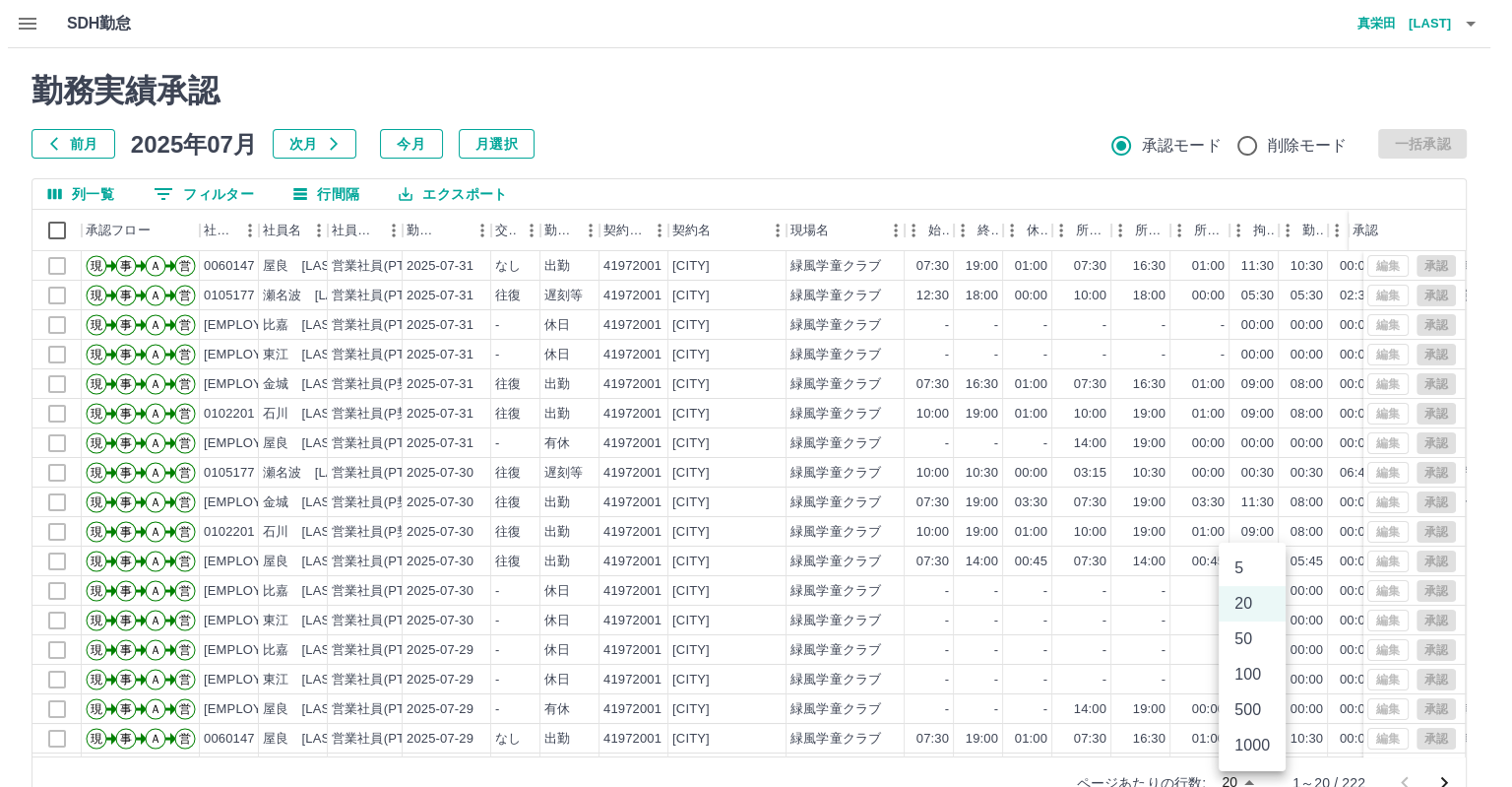scroll, scrollTop: 9, scrollLeft: 0, axis: vertical 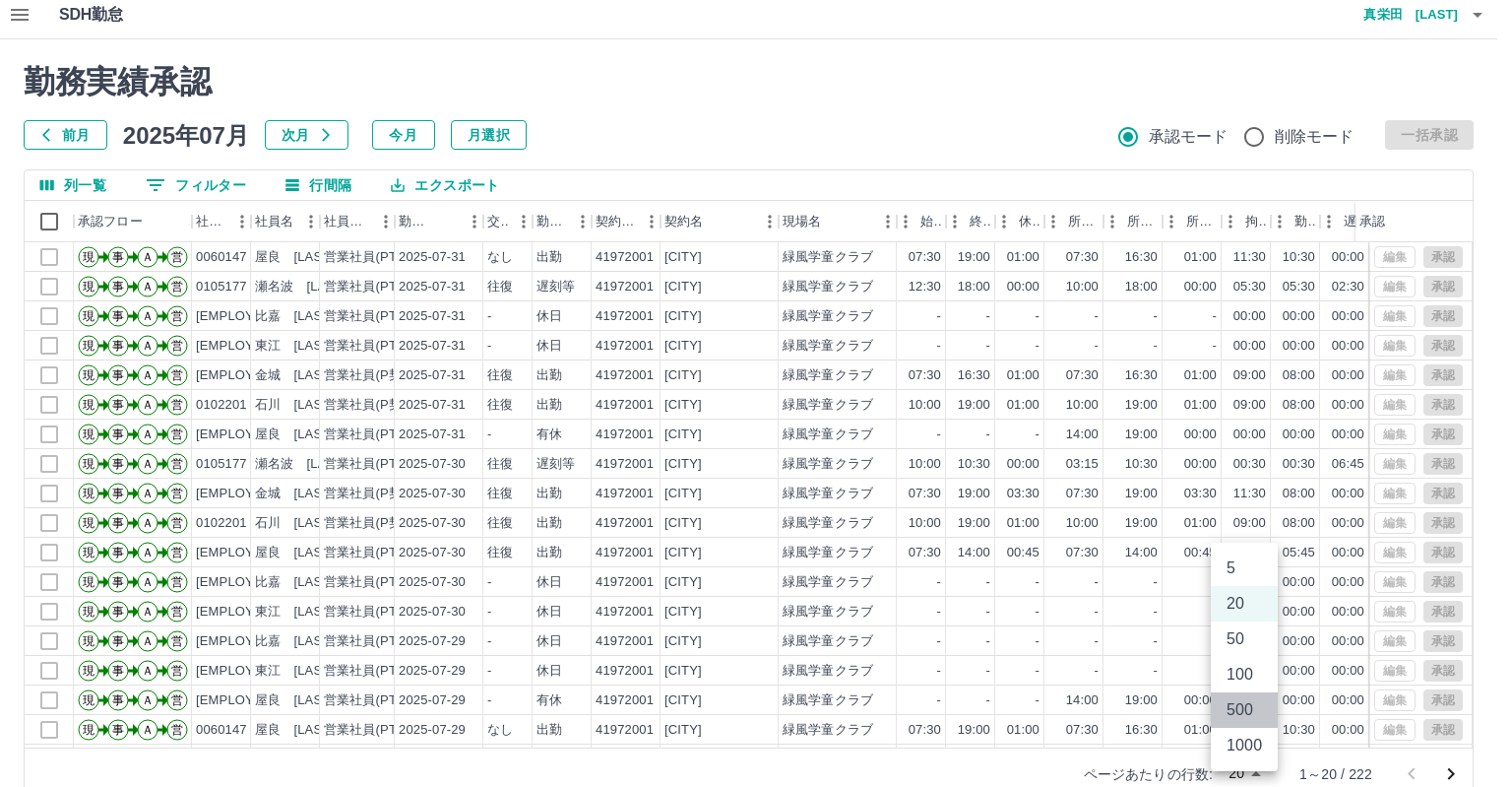 click on "500" at bounding box center [1244, 710] 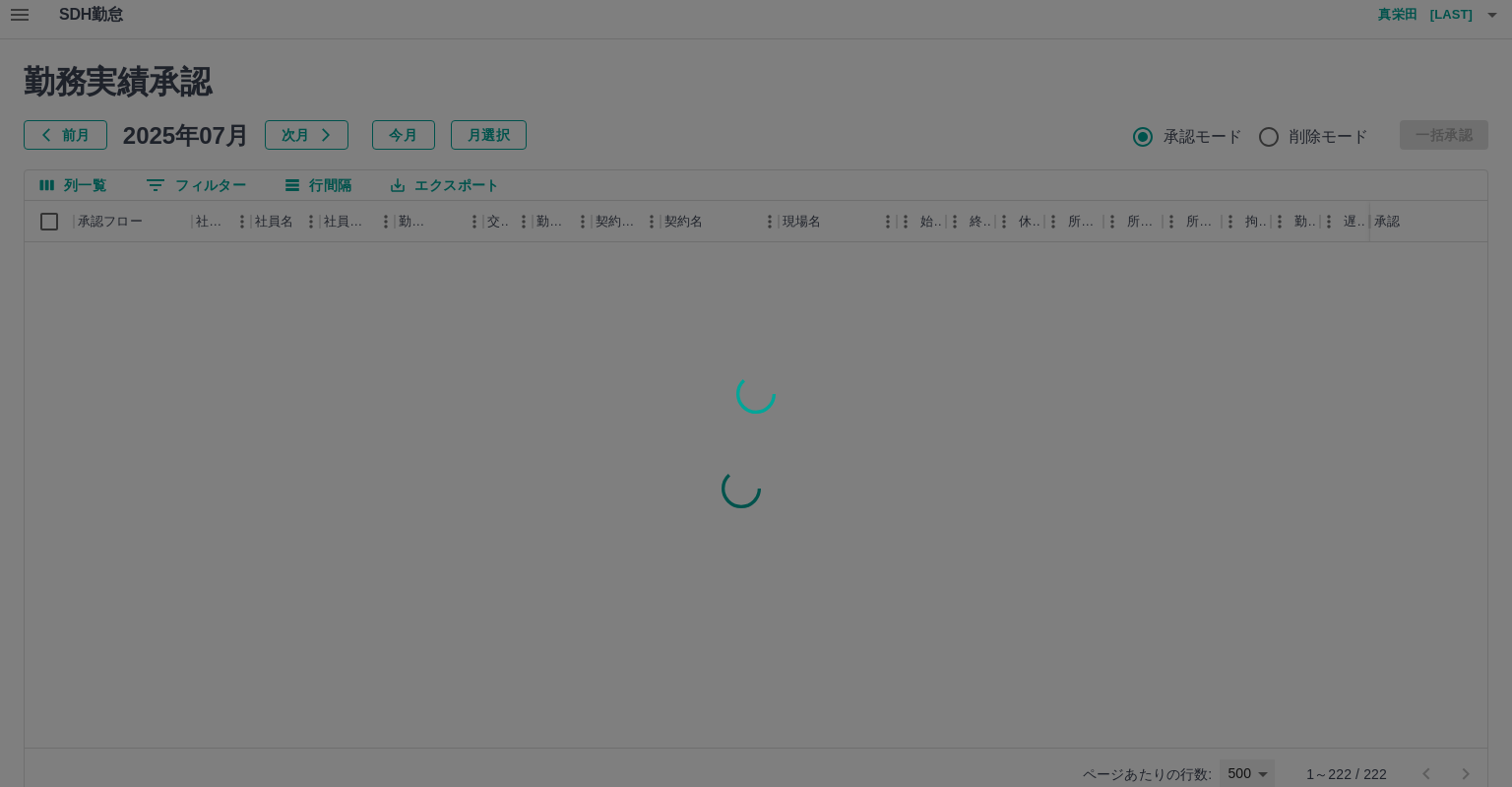 type on "***" 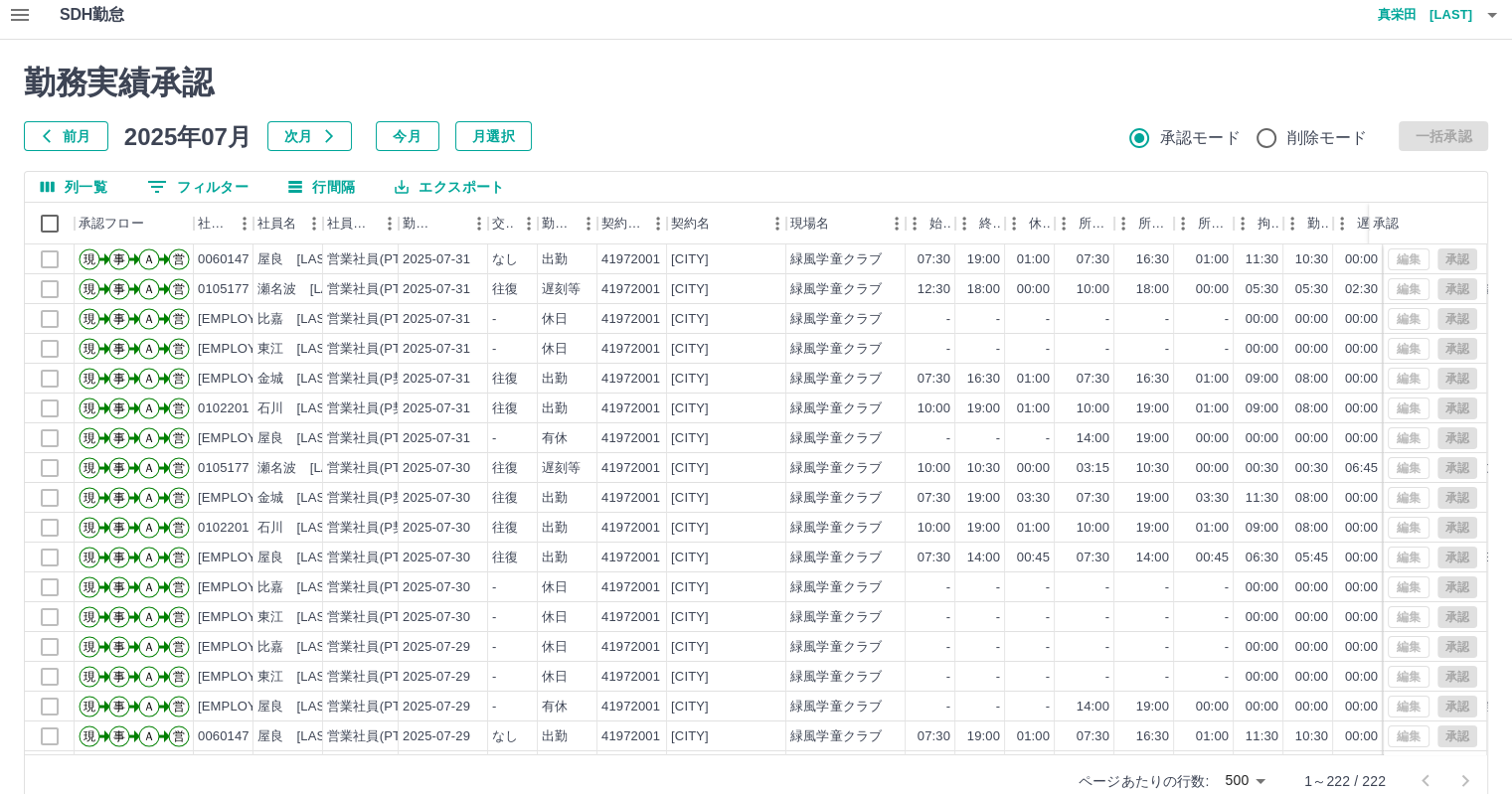 click on "エクスポート" at bounding box center (449, 187) 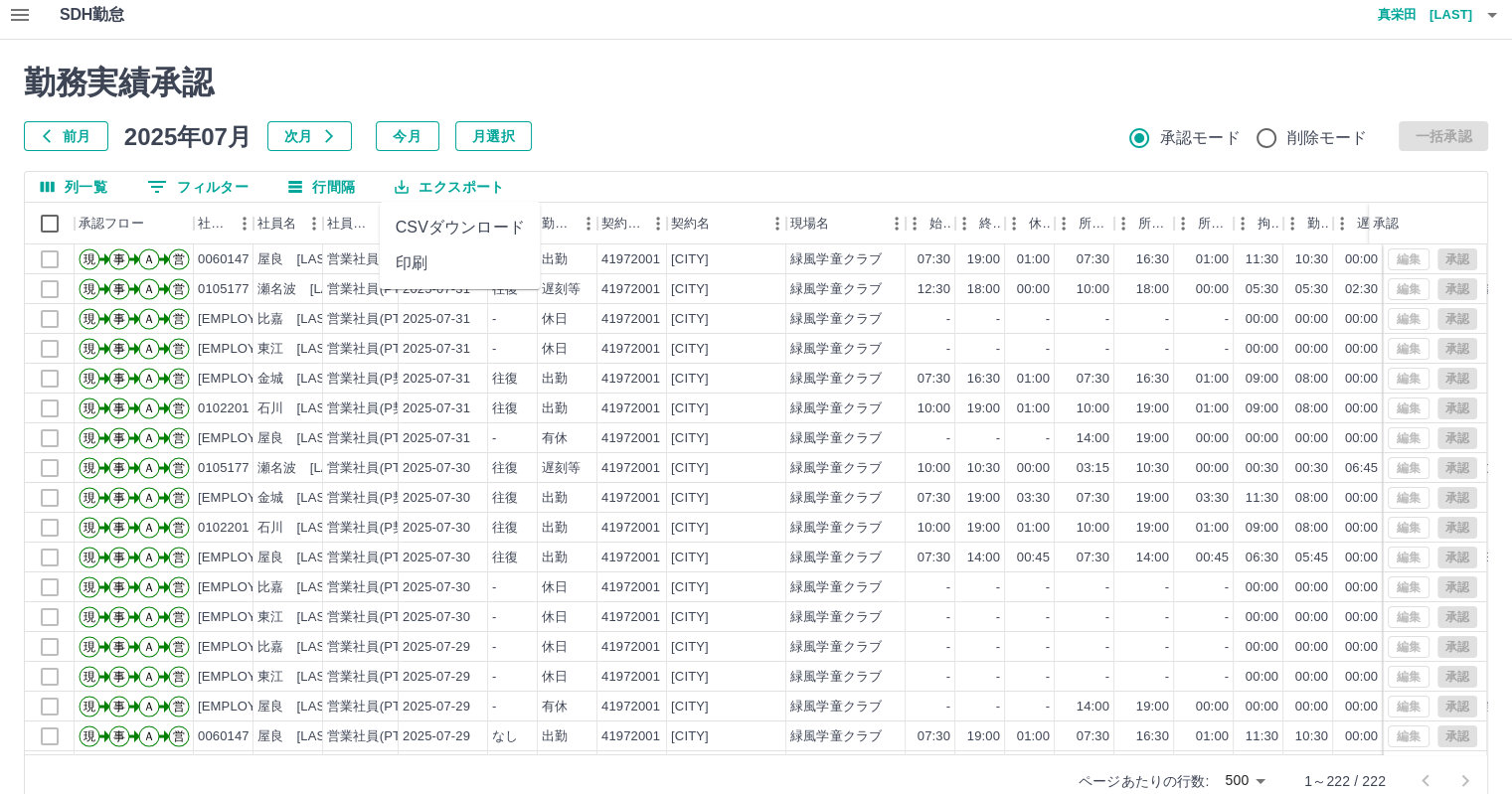 click on "CSVダウンロード" at bounding box center (460, 228) 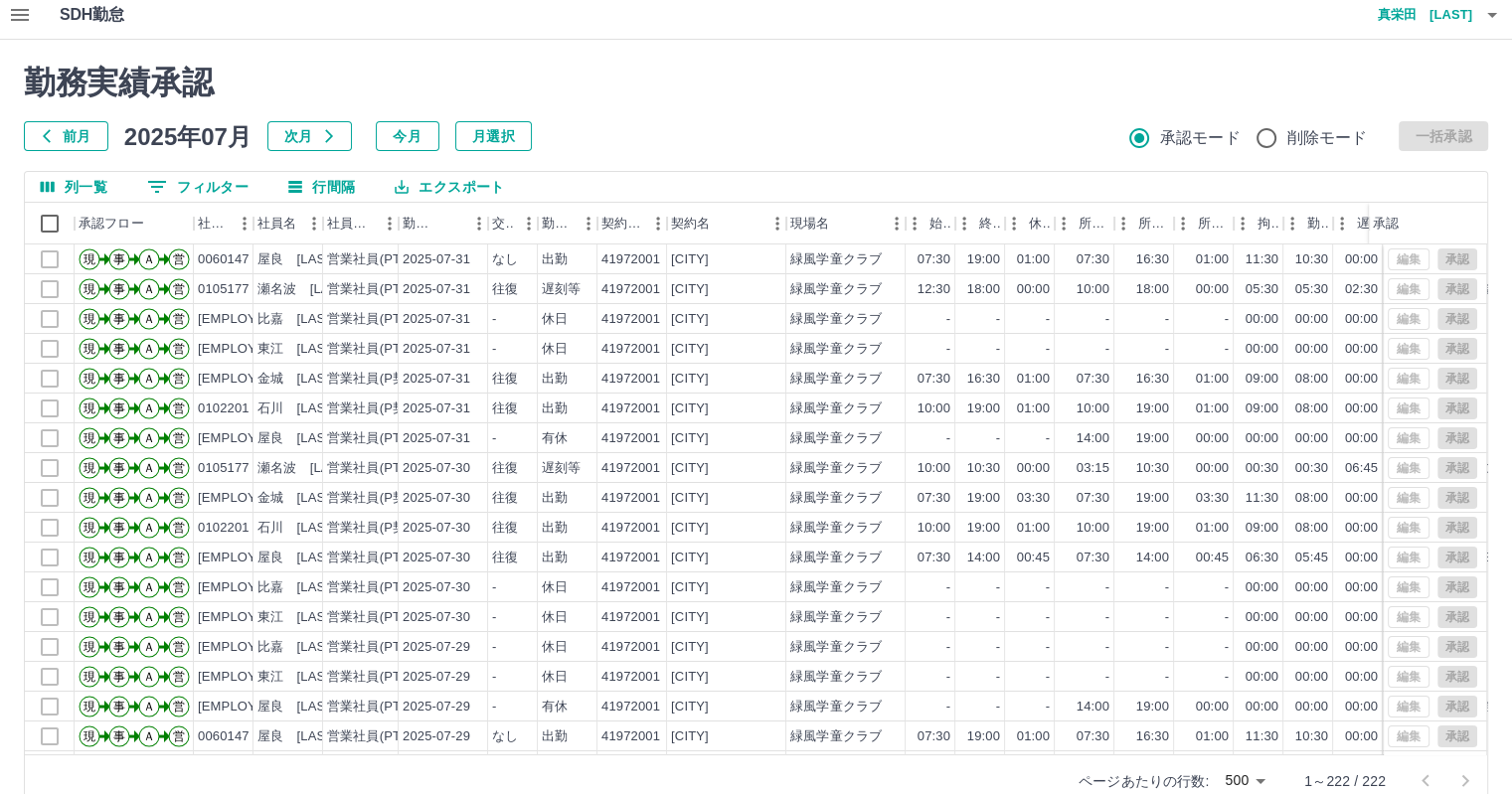 click at bounding box center (20, 15) 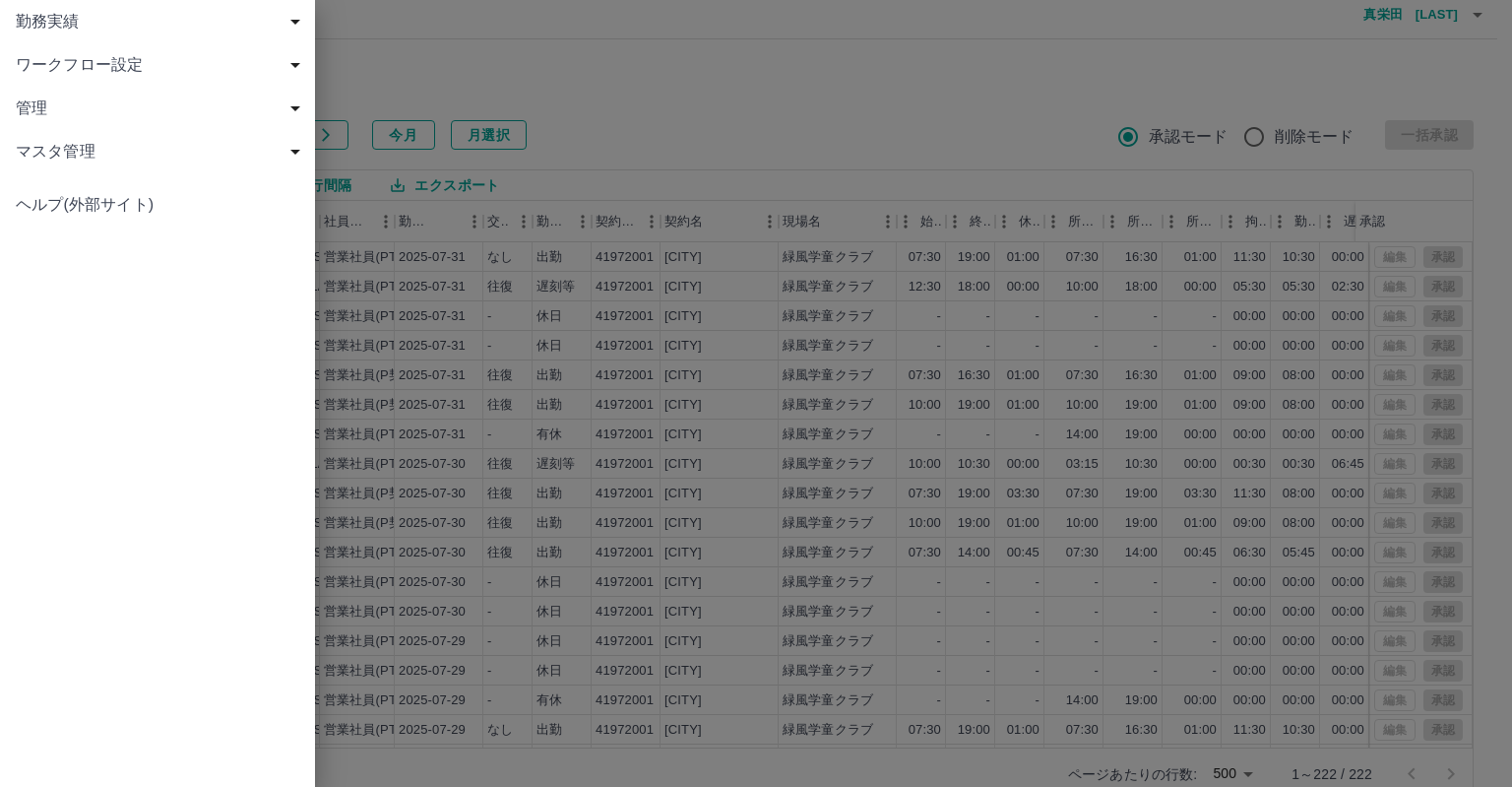 click on "勤務実績" at bounding box center [161, 22] 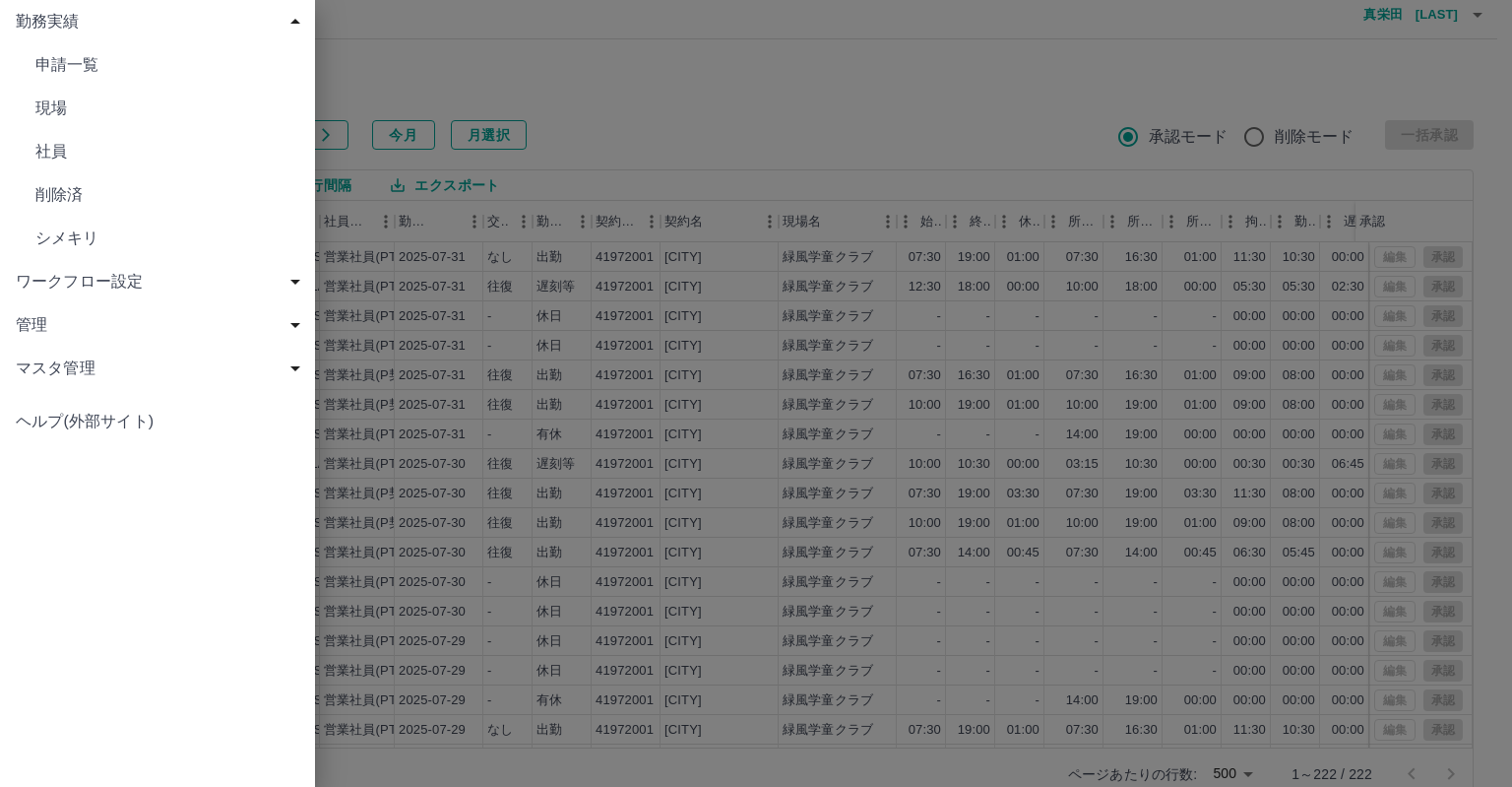 click on "現場" at bounding box center [167, 108] 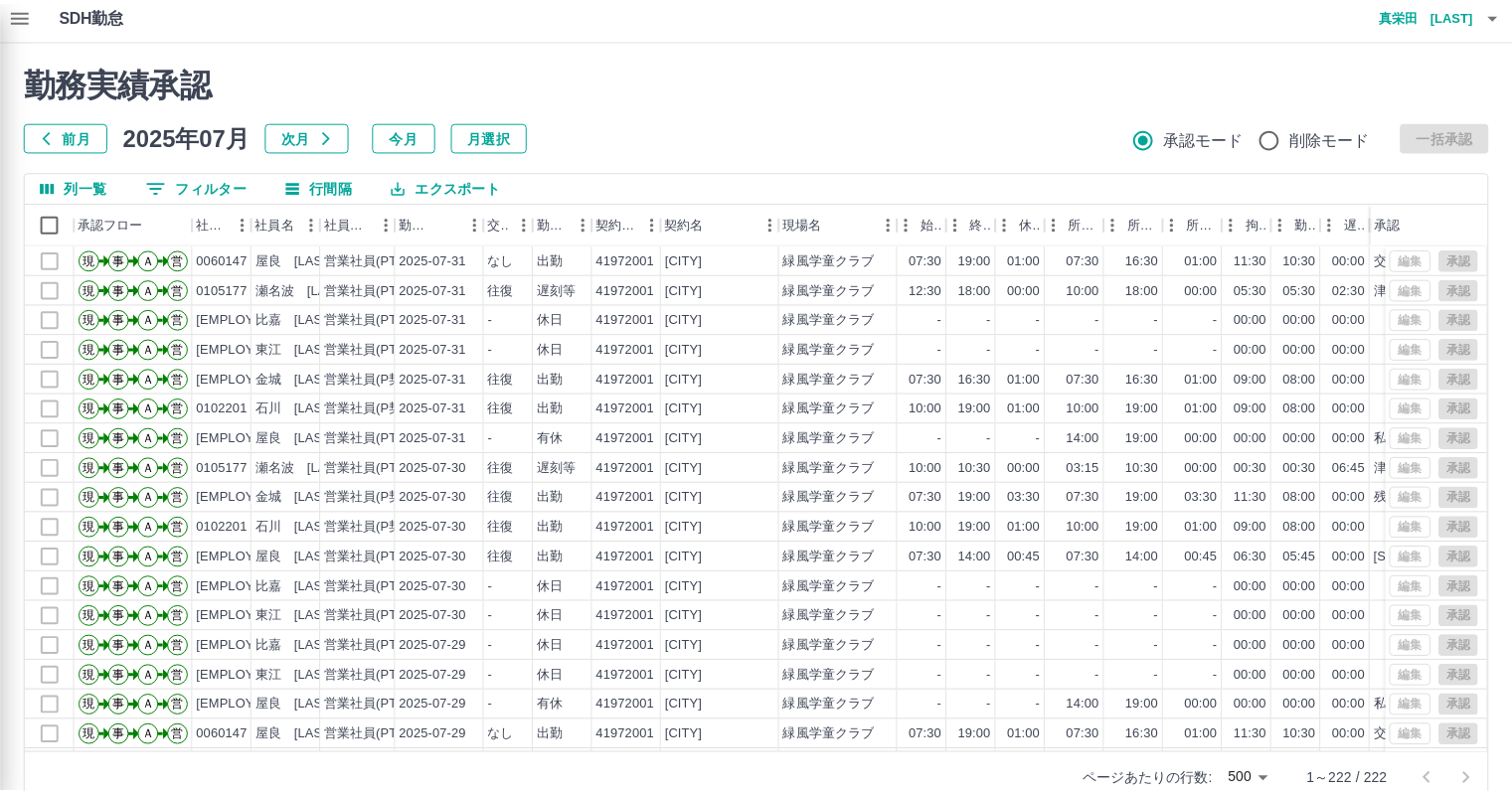 scroll, scrollTop: 0, scrollLeft: 0, axis: both 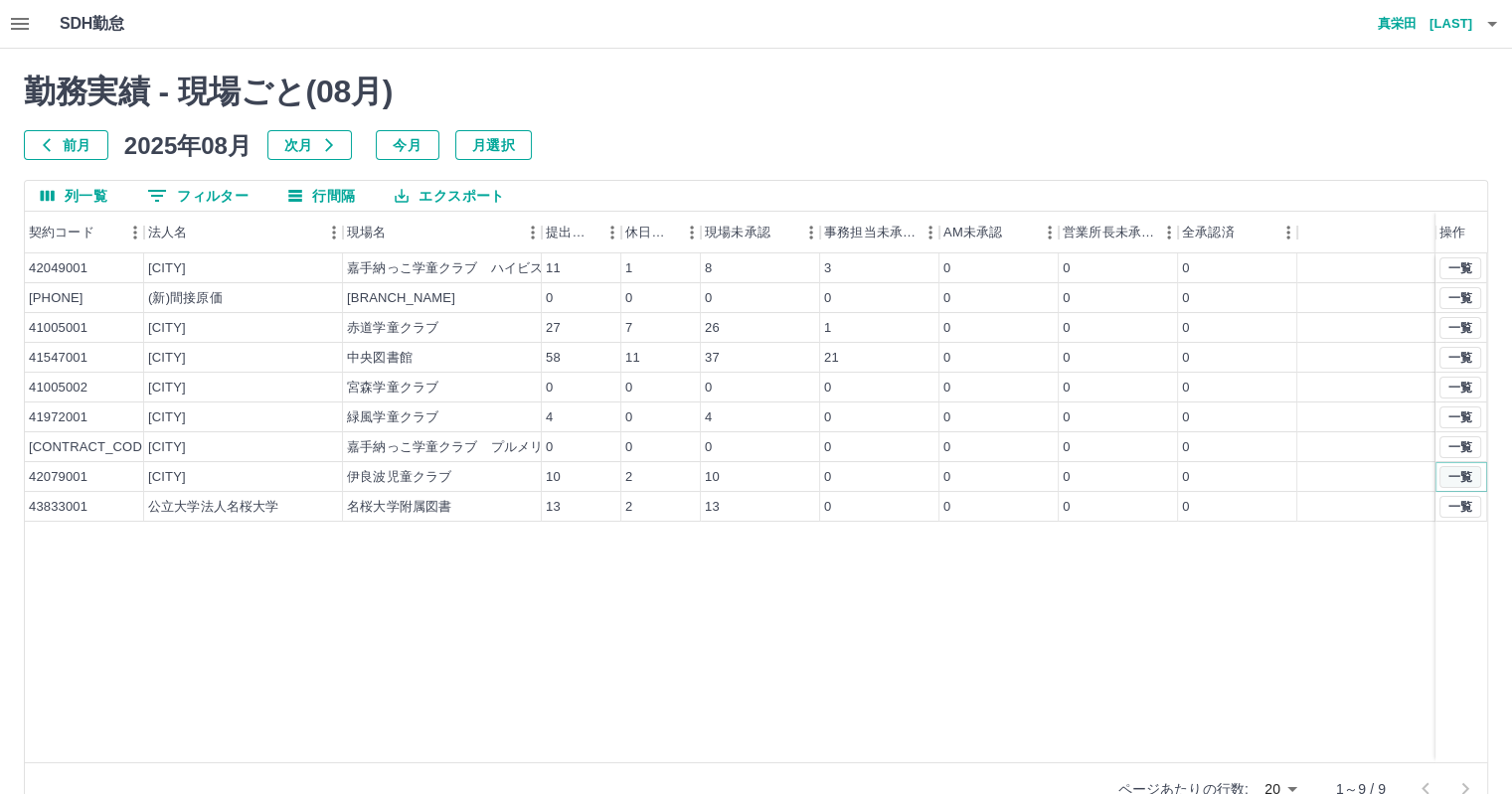 click on "一覧" at bounding box center [1460, 477] 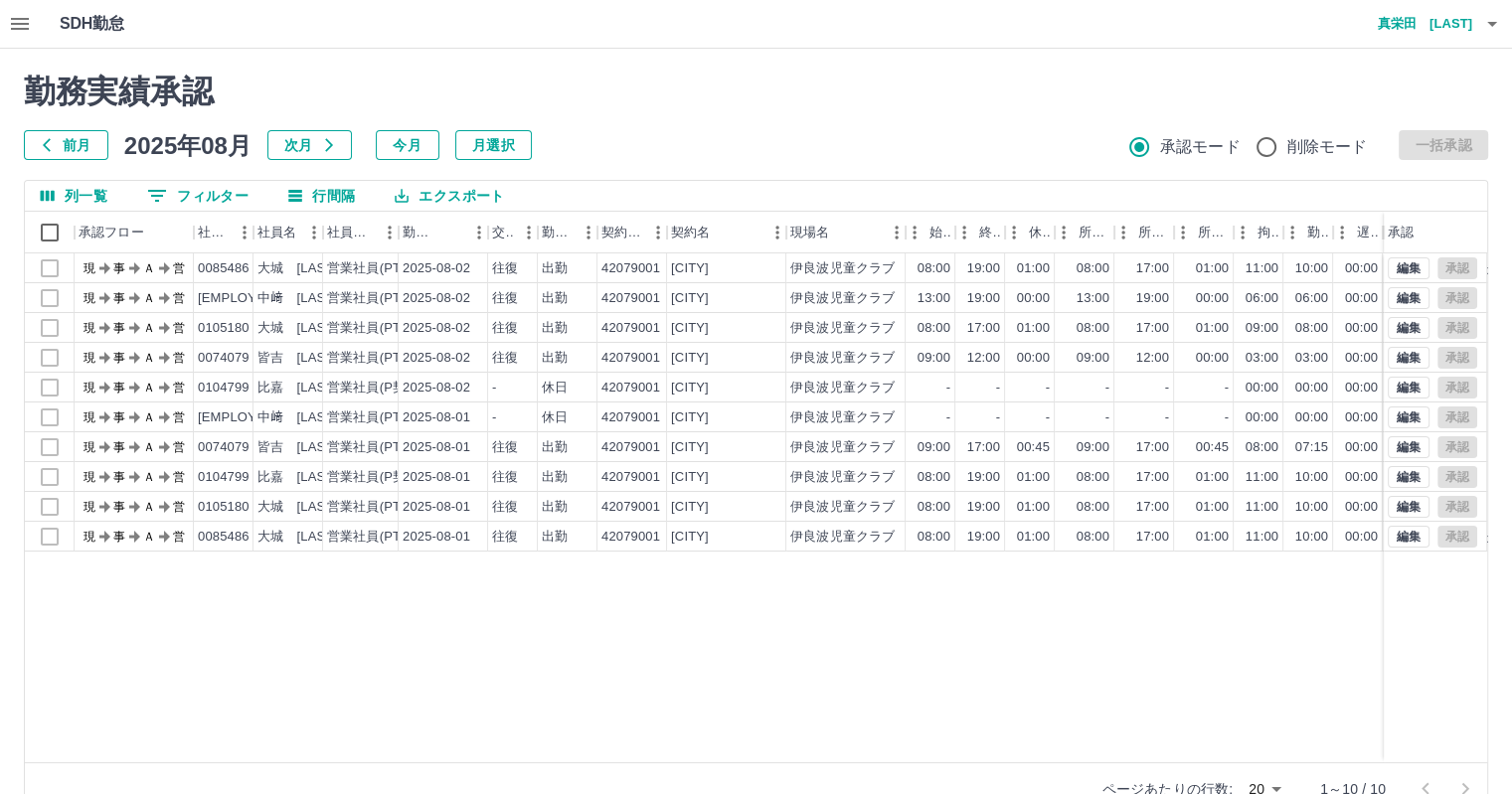 click on "前月" at bounding box center (66, 145) 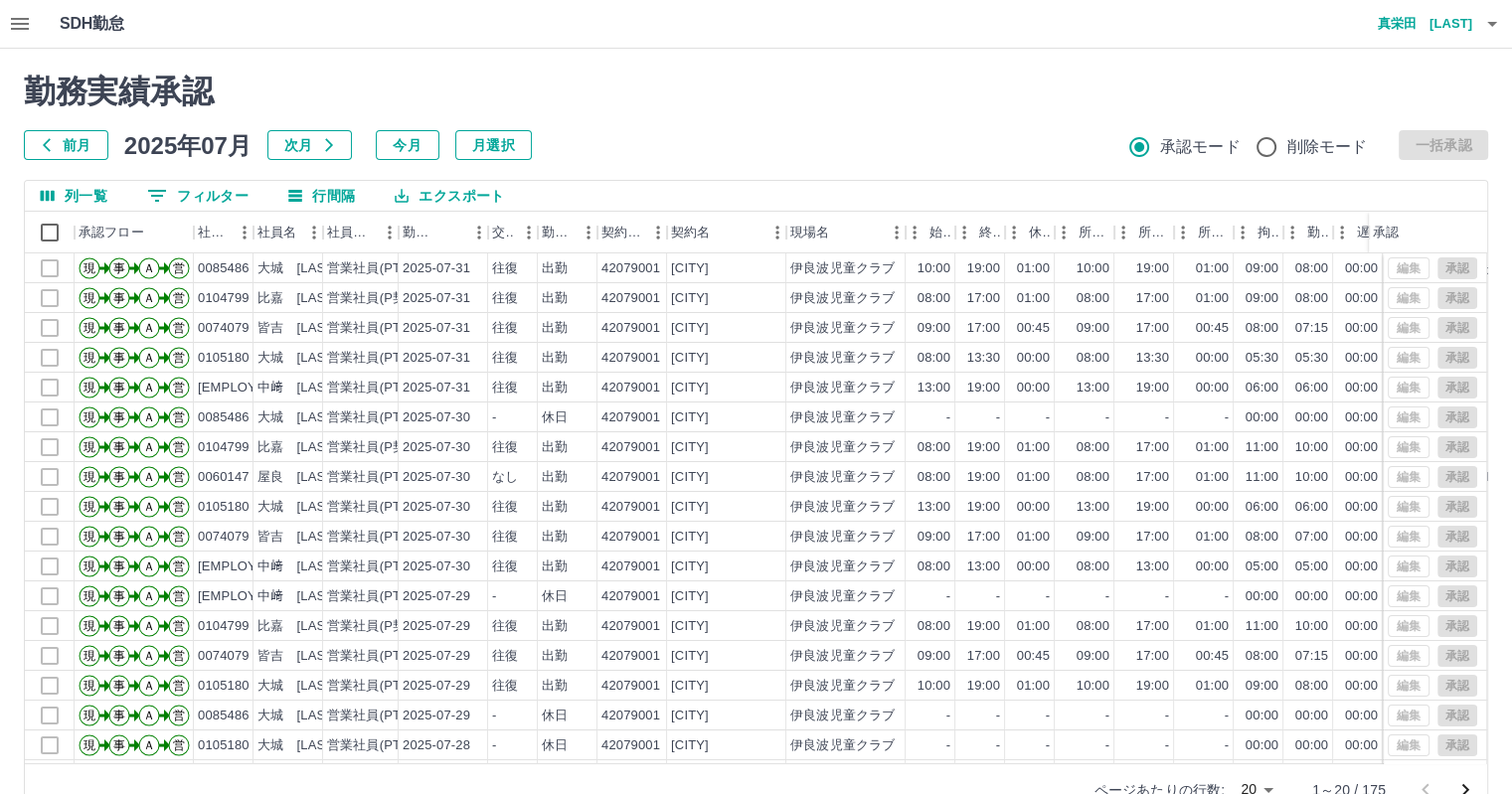 click on "SDH勤怠 真栄田　[LAST] 勤務実績承認 前月 2025年07月 次月 今月 月選択 承認モード 削除モード 一括承認 列一覧 0 フィルター 行間隔 エクスポート 承認フロー 社員番号 社員名 社員区分 勤務日 交通費 勤務区分 契約コード 契約名 現場名 始業 終業 休憩 所定開始 所定終業 所定休憩 拘束 勤務 遅刻等 コメント ステータス 承認 現 事 Ａ 営 0085486 大城　遥華 営業社員(PT契約) 2025-07-31 往復 出勤 42079001 [CITY] [CHILDCARE_FACILITY_NAME] 10:00 19:00 01:00 10:00 19:00 01:00 09:00 08:00 00:00 交あり　支払票あり 全承認済 現 事 Ａ 営 0104799 比嘉　志麻子 営業社員(P契約) 2025-07-31 往復 出勤 42079001 [CITY] [CHILDCARE_FACILITY_NAME] 08:00 17:00 01:00 08:00 17:00 01:00 09:00 08:00 00:00 全承認済 現 事 Ａ 営 0074079 皆吉　真理恵 営業社員(PT契約) 2025-07-31 往復 出勤 42079001 [CITY] [CHILDCARE_FACILITY_NAME] 09:00 17:00 -" at bounding box center (756, 419) 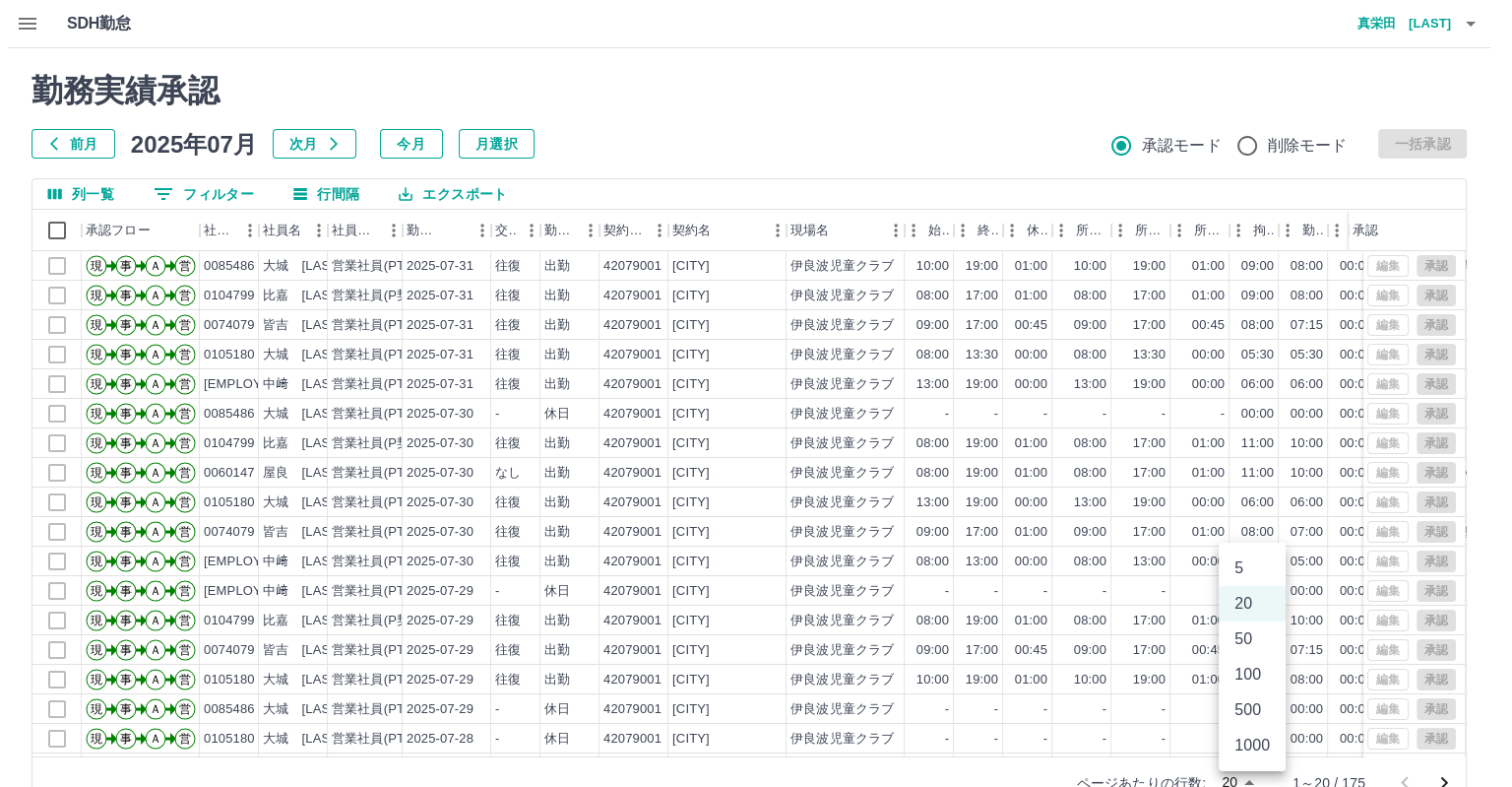scroll, scrollTop: 9, scrollLeft: 0, axis: vertical 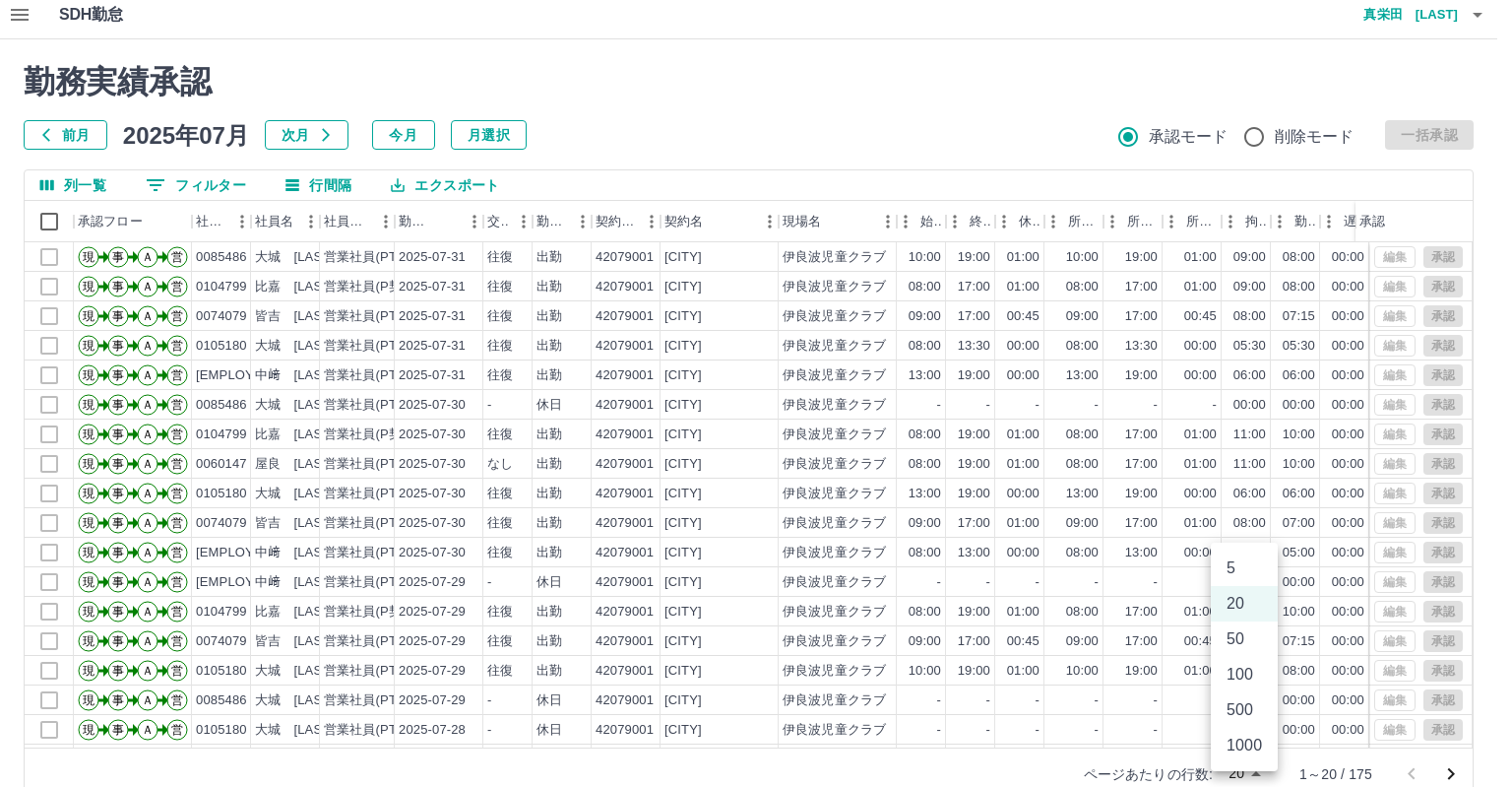 click on "500" at bounding box center [1244, 710] 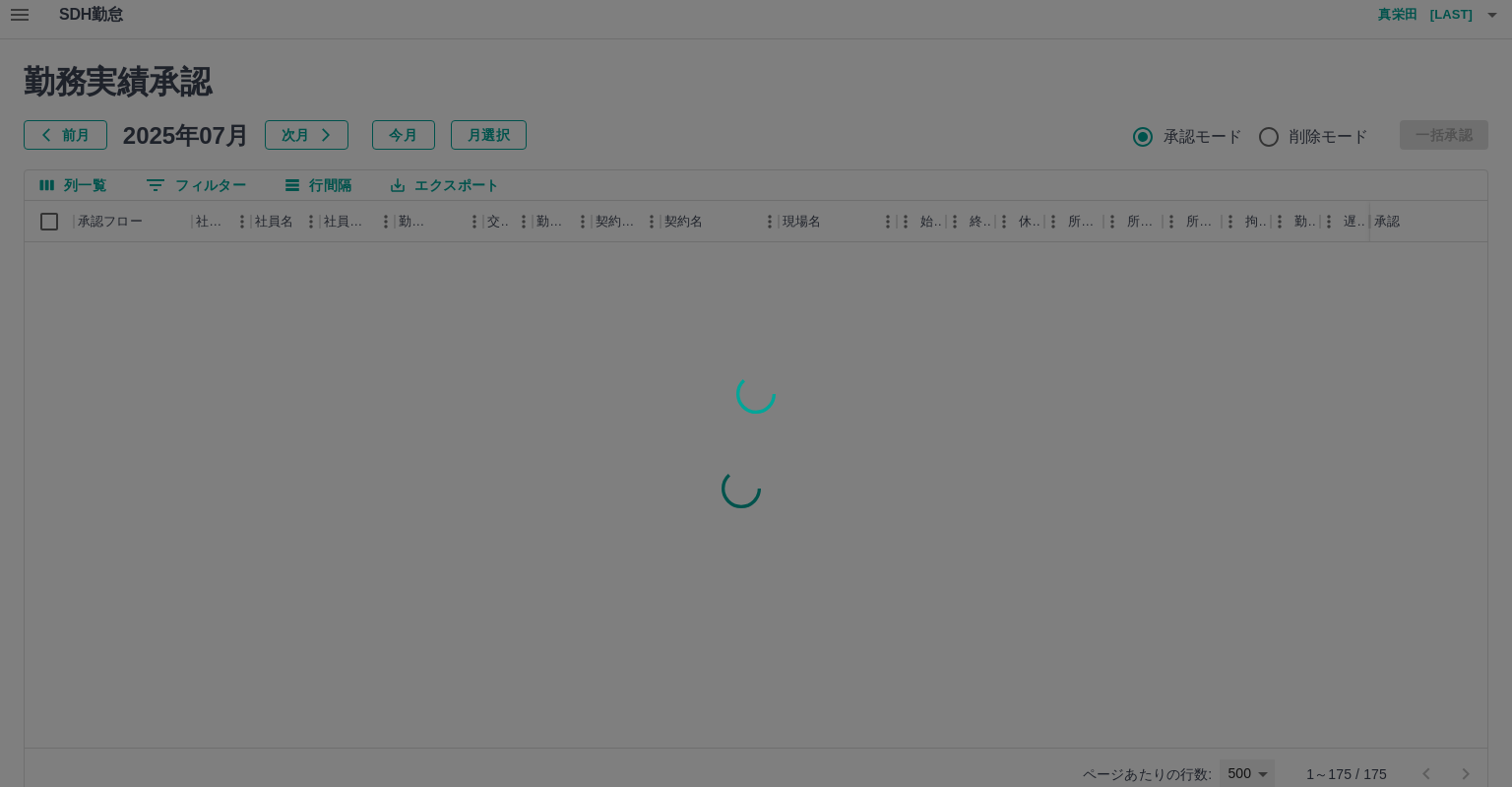 type on "***" 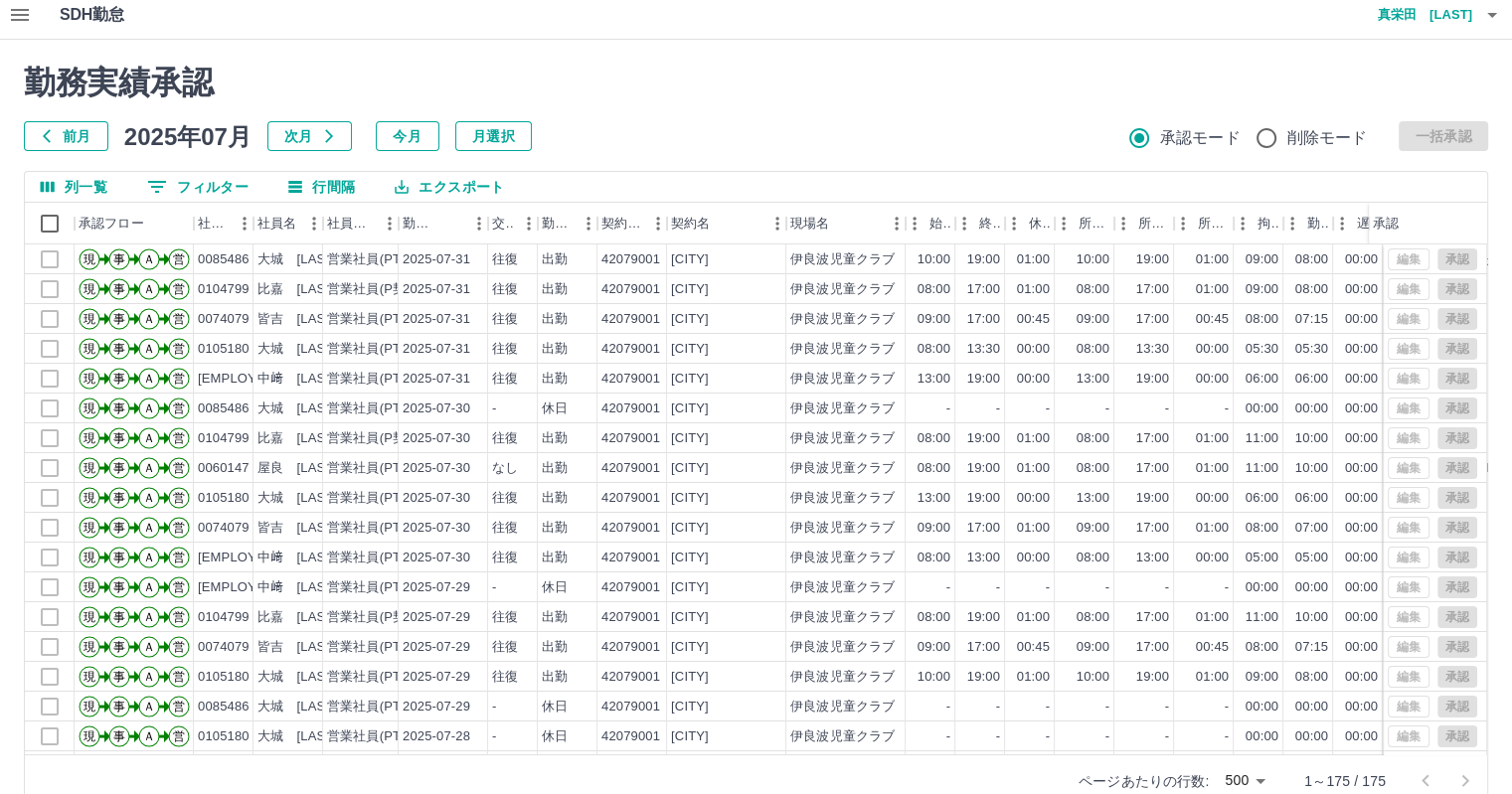 click on "エクスポート" at bounding box center [449, 187] 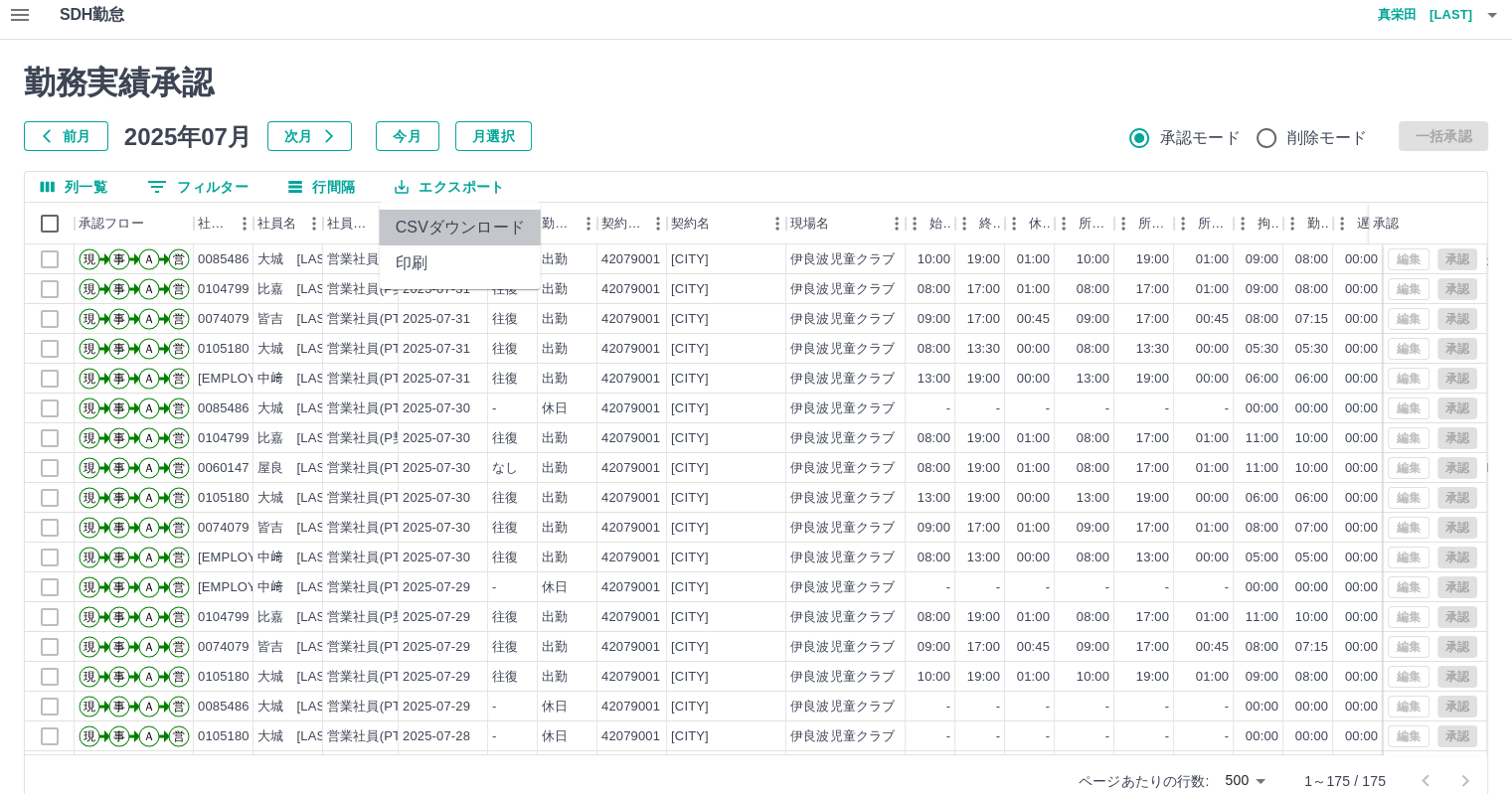 click on "CSVダウンロード" at bounding box center [460, 228] 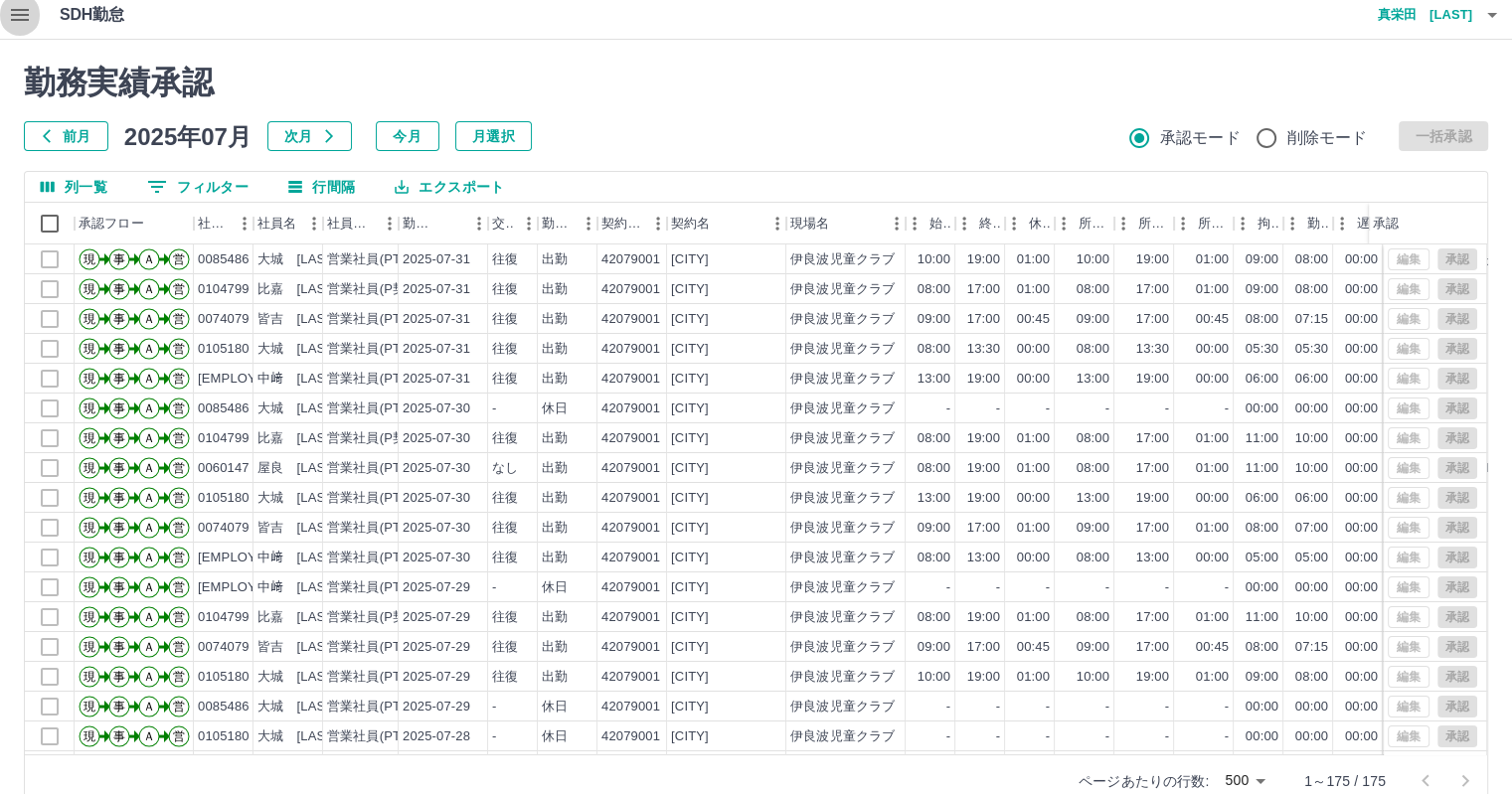 click 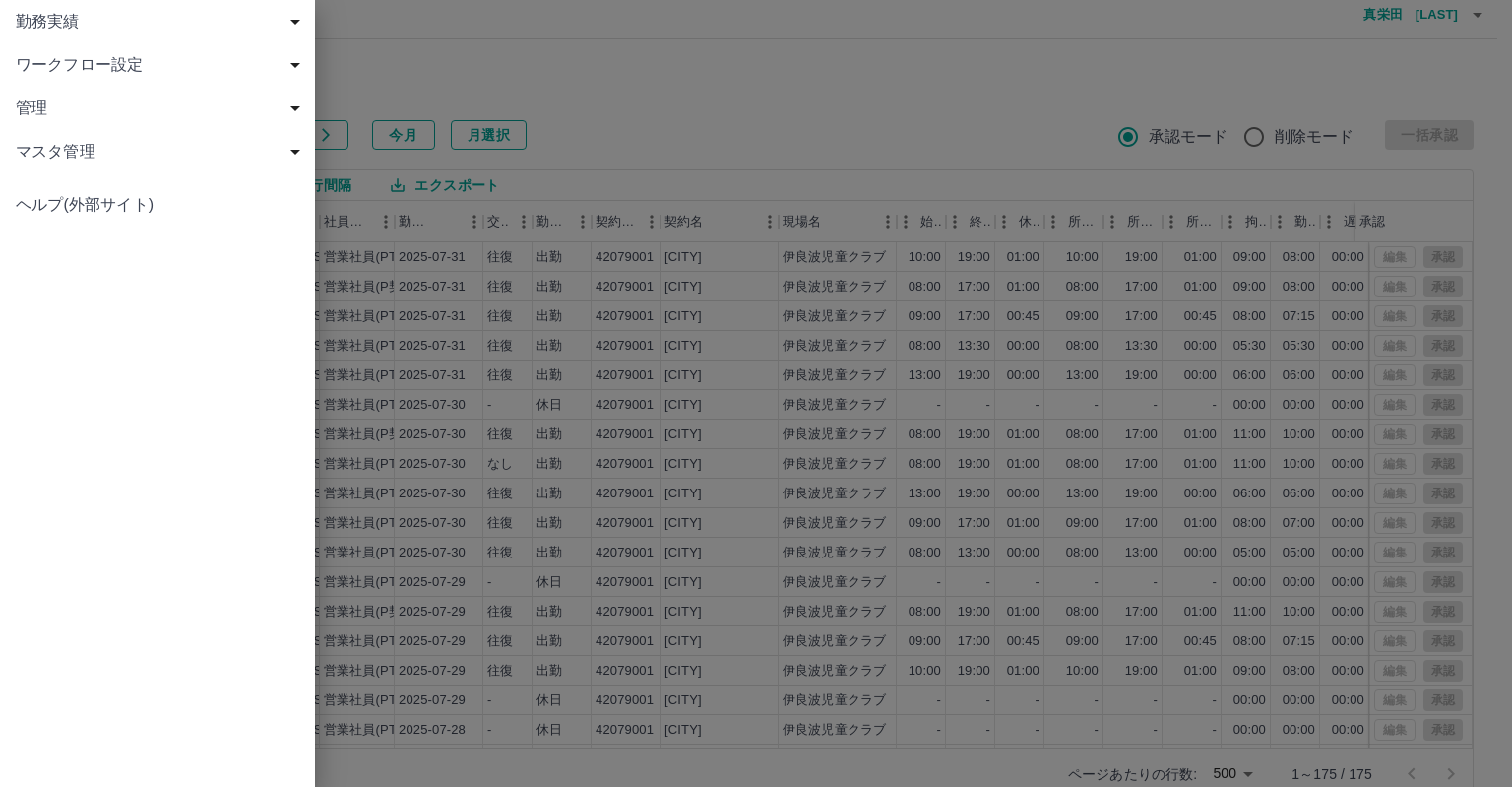 click on "勤務実績" at bounding box center [161, 22] 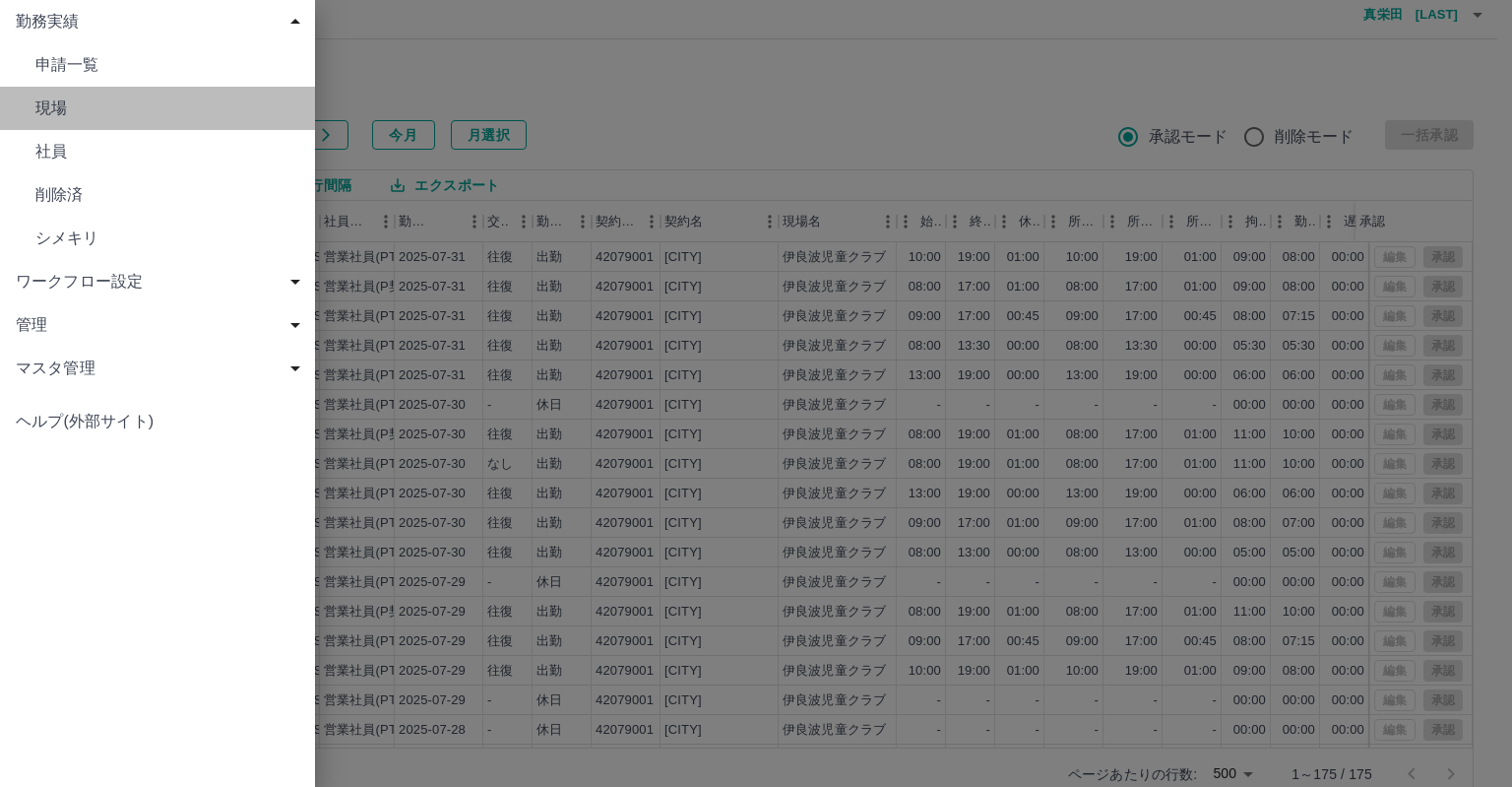 click on "現場" at bounding box center (167, 108) 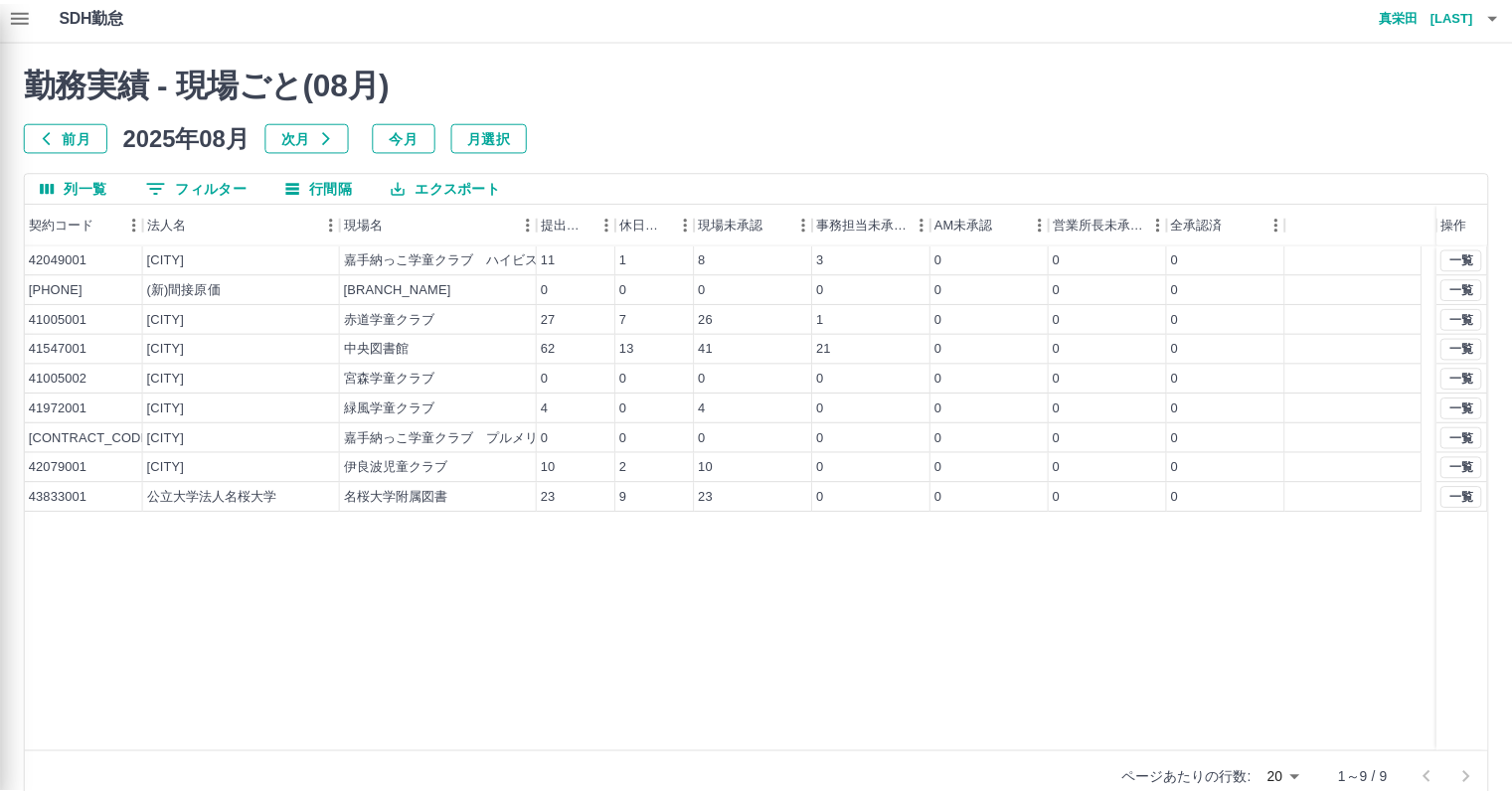 scroll, scrollTop: 0, scrollLeft: 0, axis: both 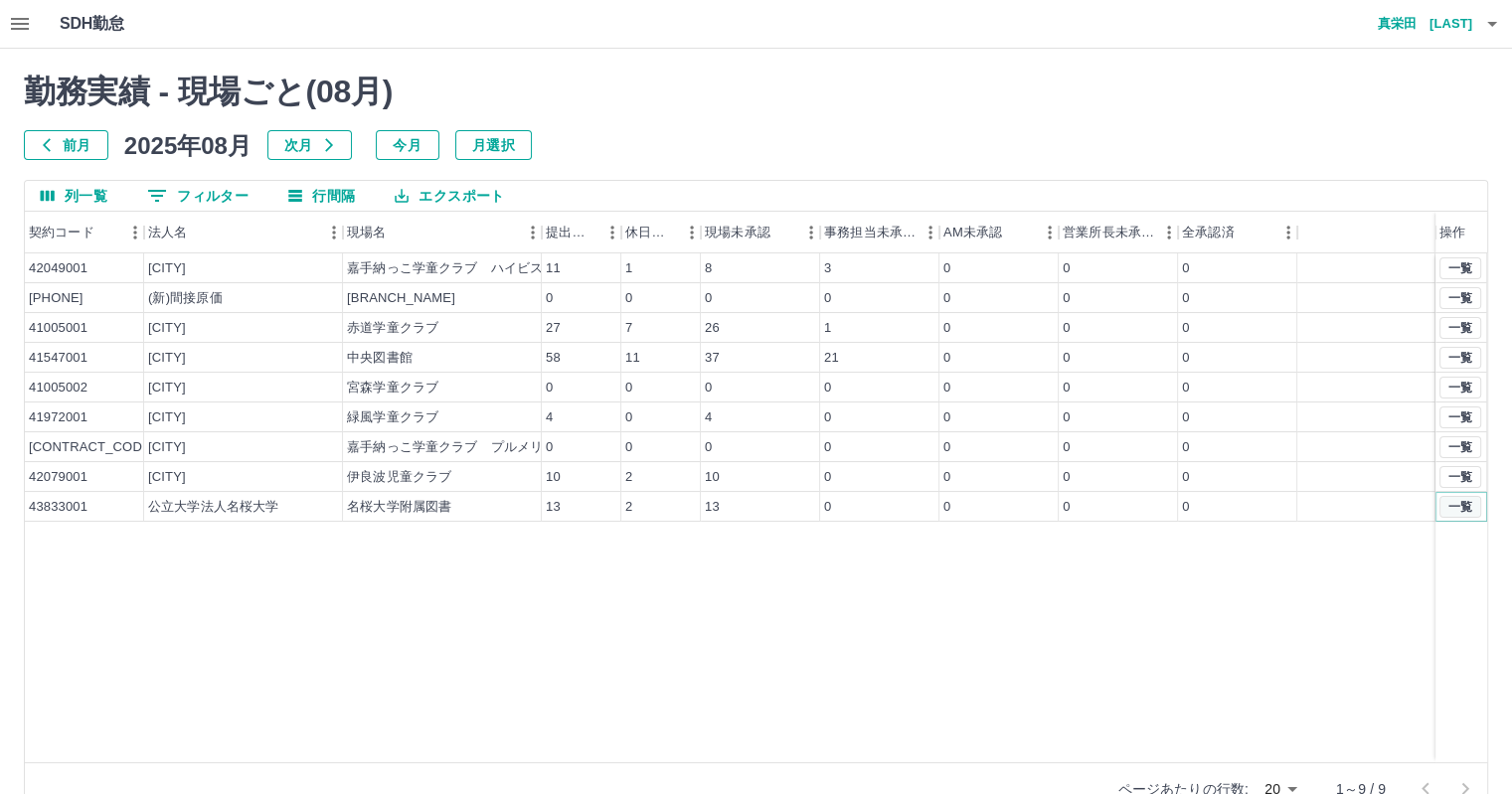 click on "一覧" at bounding box center [1460, 507] 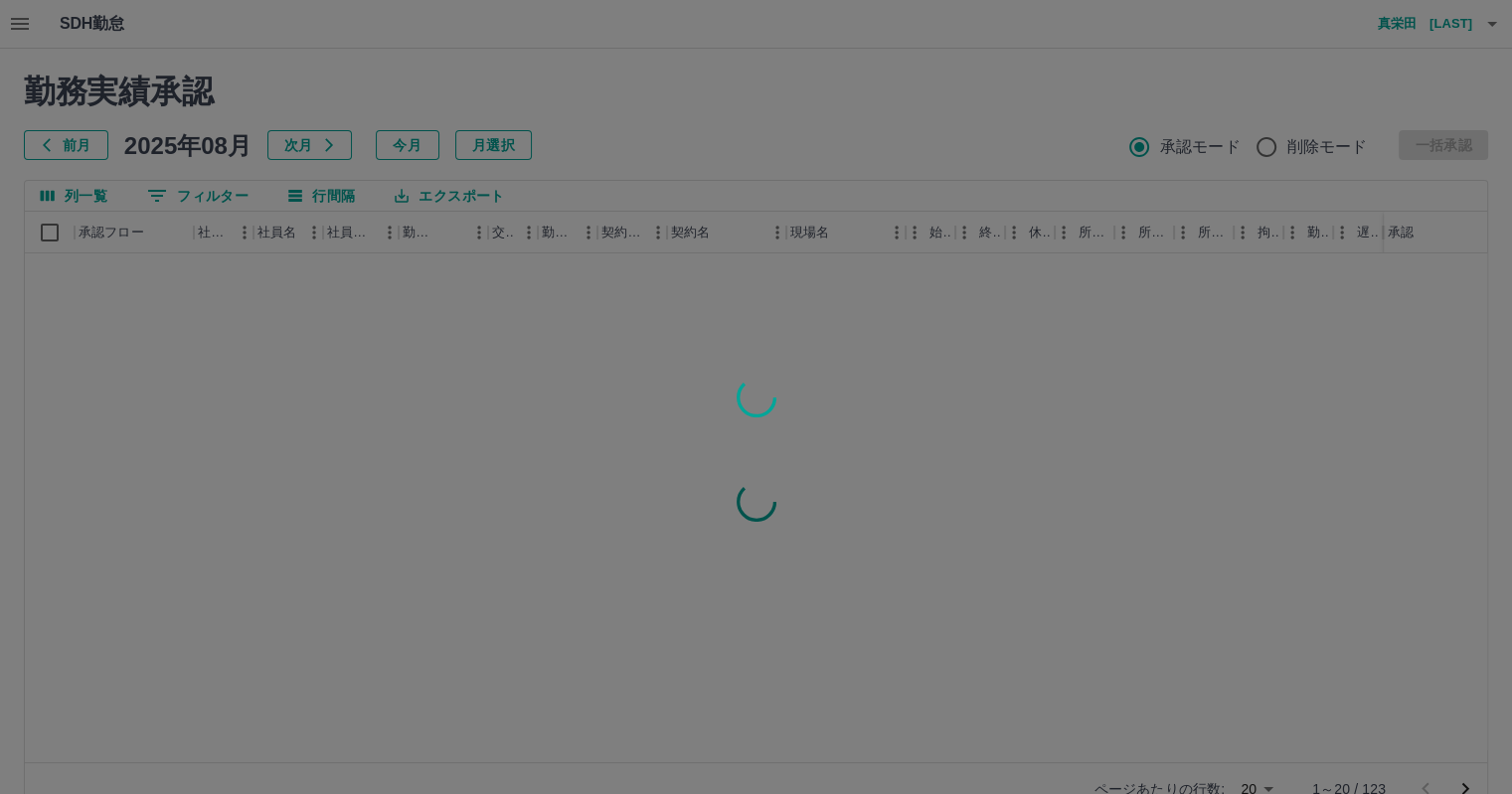 scroll, scrollTop: 0, scrollLeft: 0, axis: both 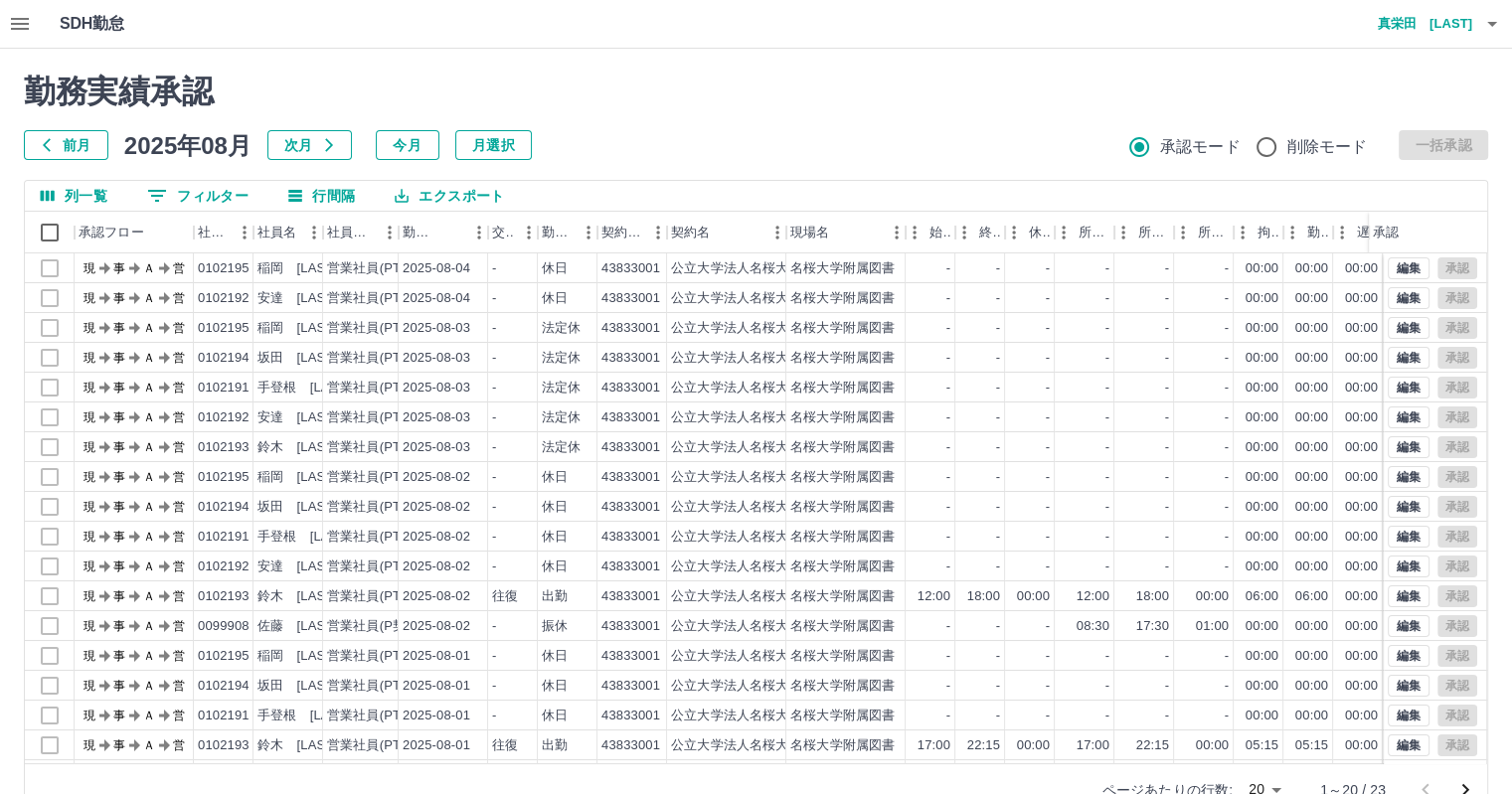 click on "前月" at bounding box center (66, 145) 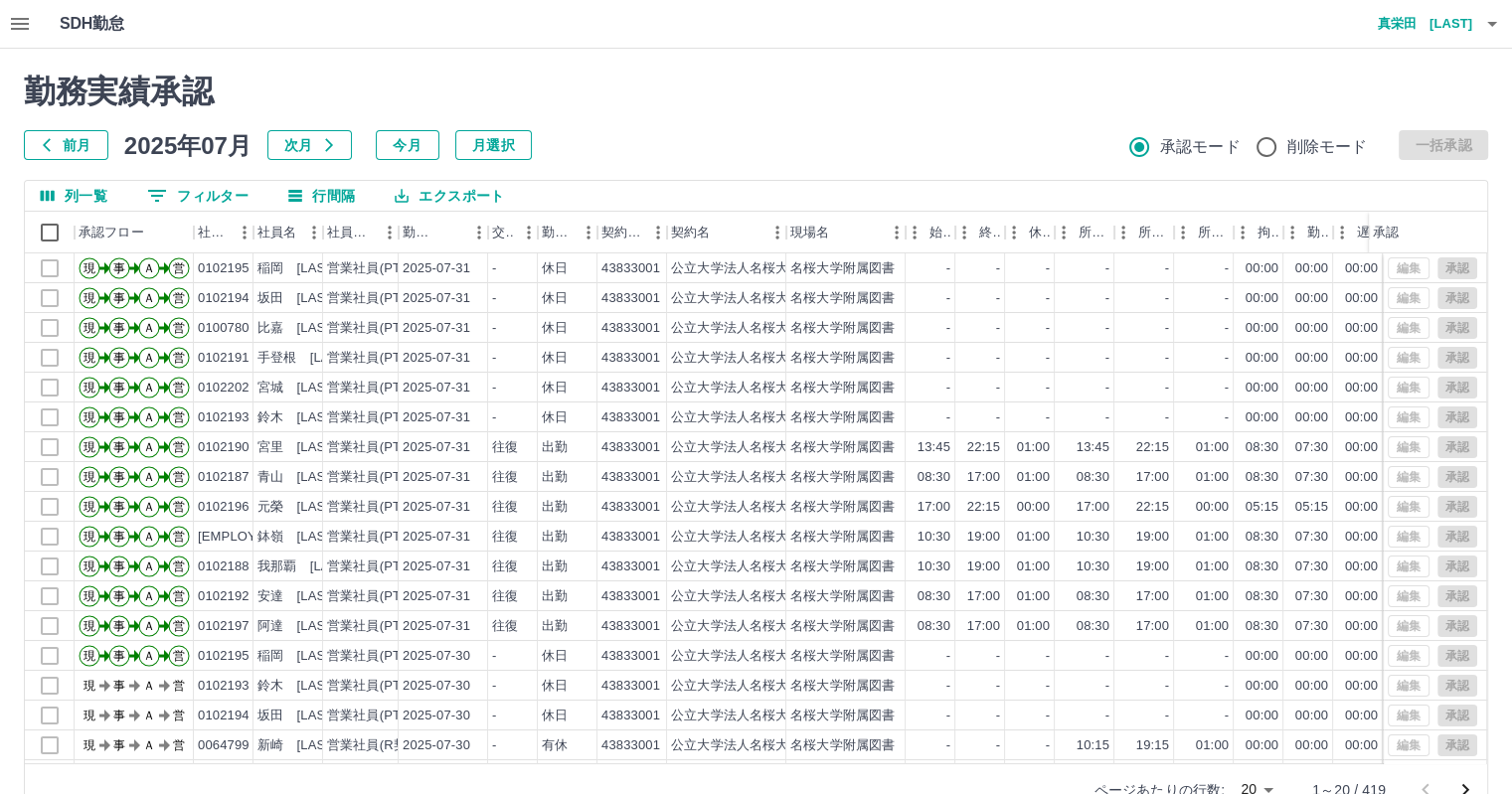 click on "SDH勤怠 真栄田　[LAST] 勤務実績承認 前月 2025年07月 次月 今月 月選択 承認モード 削除モード 一括承認 列一覧 0 フィルター 行間隔 エクスポート 承認フロー 社員番号 社員名 社員区分 勤務日 交通費 勤務区分 契約コード 契約名 現場名 始業 終業 休憩 所定開始 所定終業 所定休憩 拘束 勤務 遅刻等 コメント ステータス 承認 現 事 Ａ 営 0102195 稲岡　秀 営業社員(PT契約) 2025-07-31  -  休日 43833001 公立大学法人名桜大学 名桜大学附属図書 - - - - - - 00:00 00:00 00:00 全承認済 現 事 Ａ 営 0102194 坂田　伸治 営業社員(PT契約) 2025-07-31  -  休日 43833001 公立大学法人名桜大学 名桜大学附属図書 - - - - - - 00:00 00:00 00:00 全承認済 現 事 Ａ 営 0100780 比嘉　愛 営業社員(PT契約) 2025-07-31  -  休日 43833001 公立大学法人名桜大学 名桜大学附属図書 - - - - - - 00:00 00:00 00:00 全承認済 現 事 Ａ -" at bounding box center [756, 419] 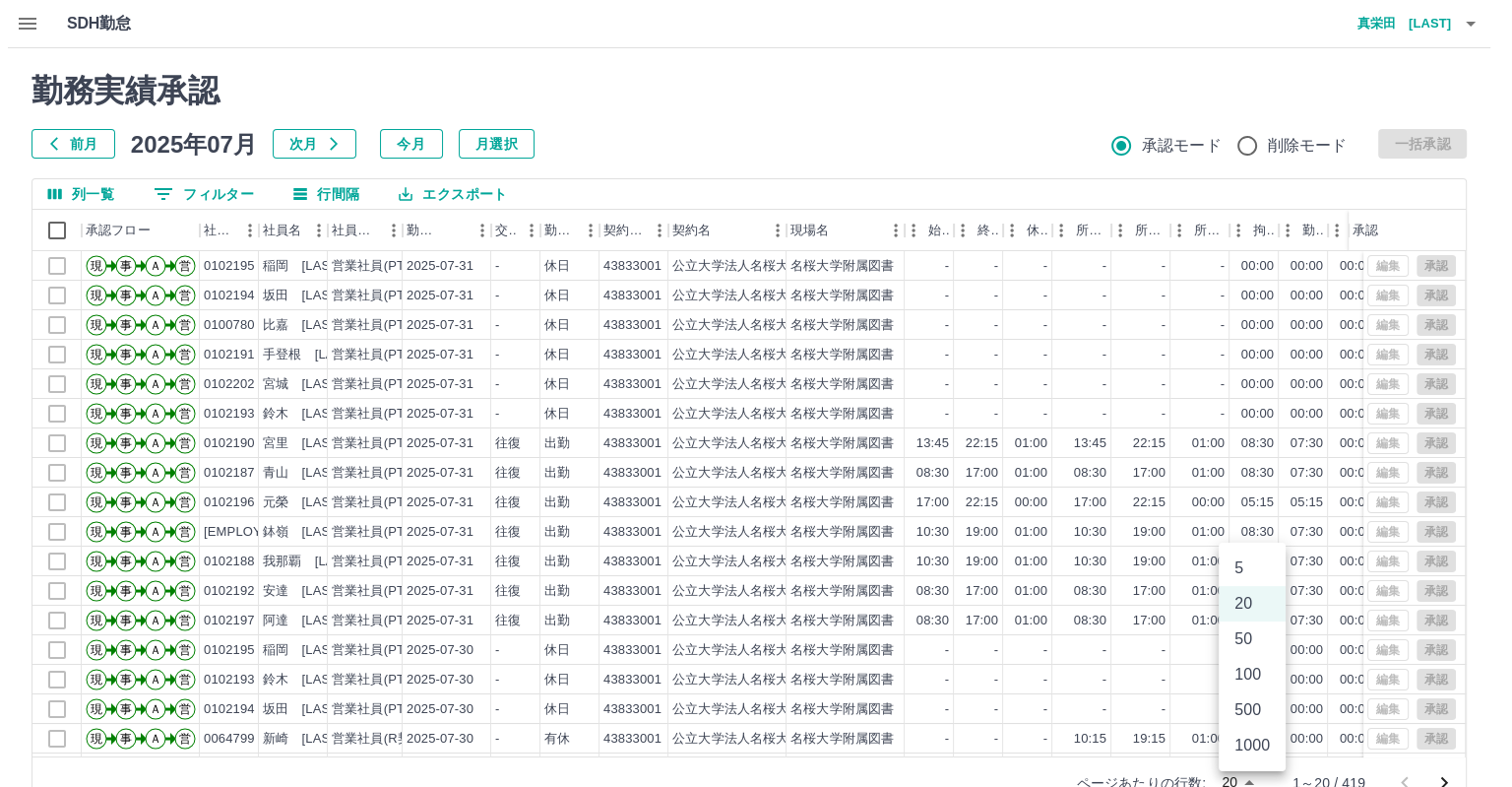scroll, scrollTop: 9, scrollLeft: 0, axis: vertical 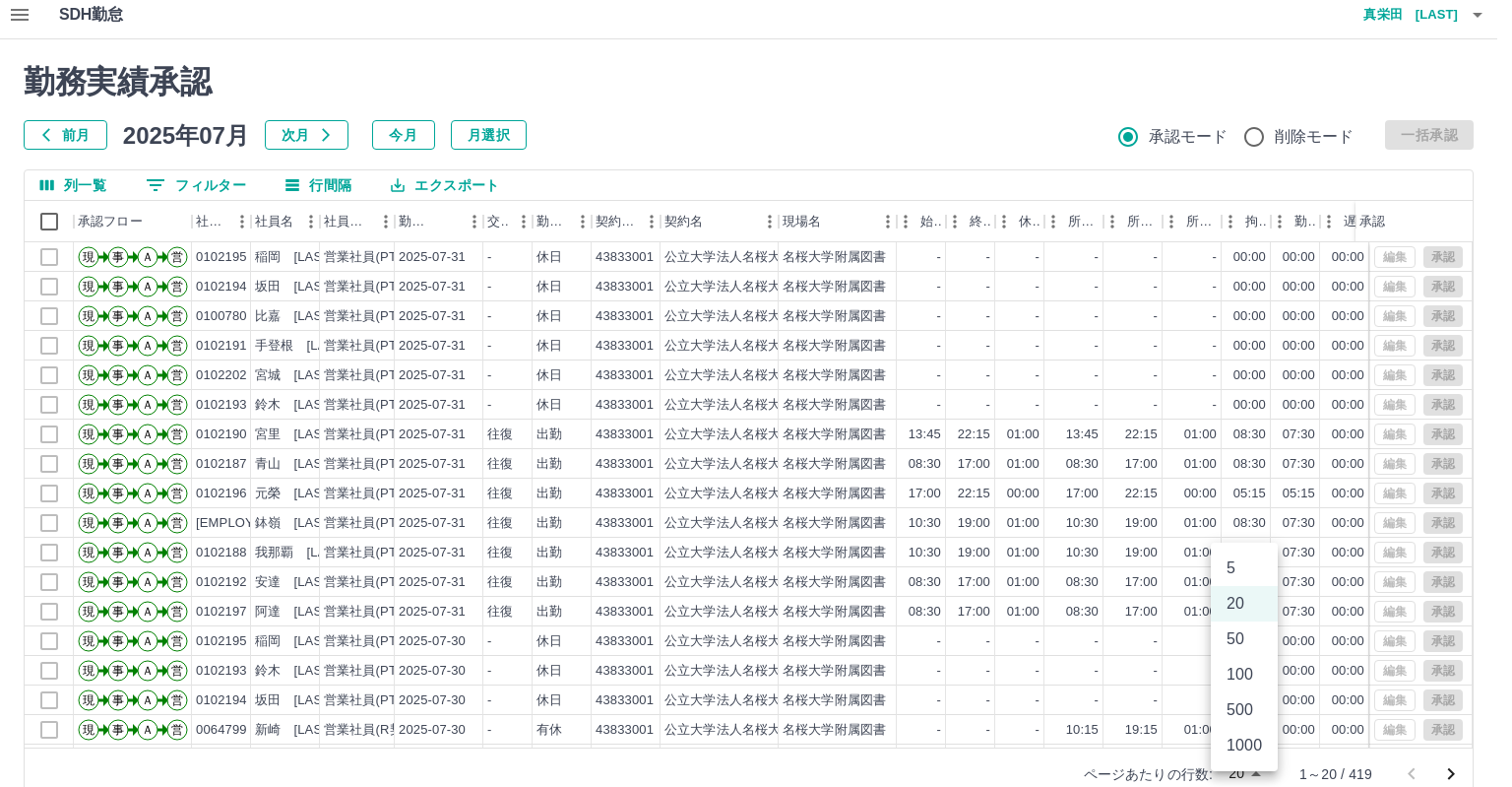 click on "500" at bounding box center (1244, 710) 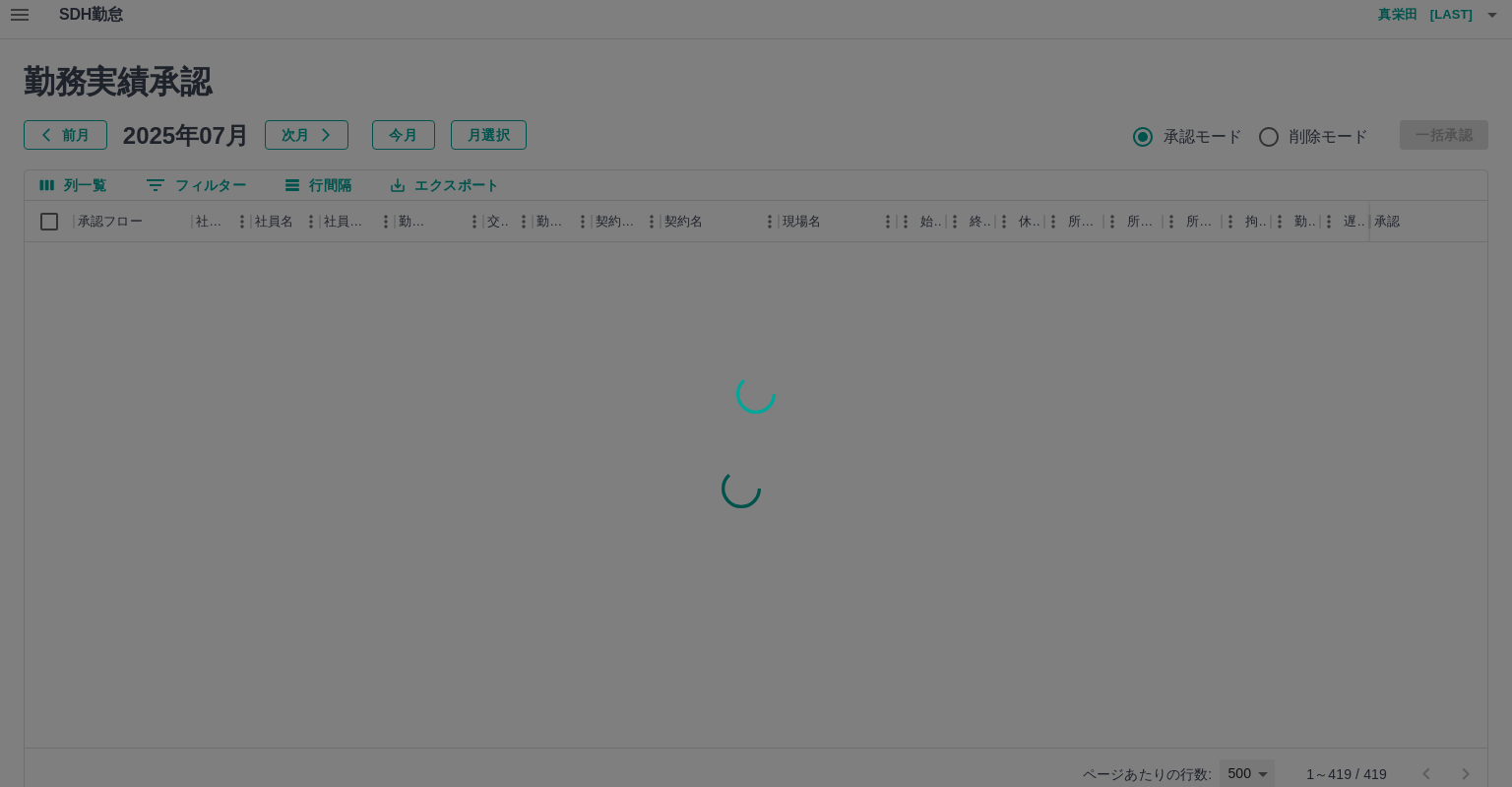 type on "***" 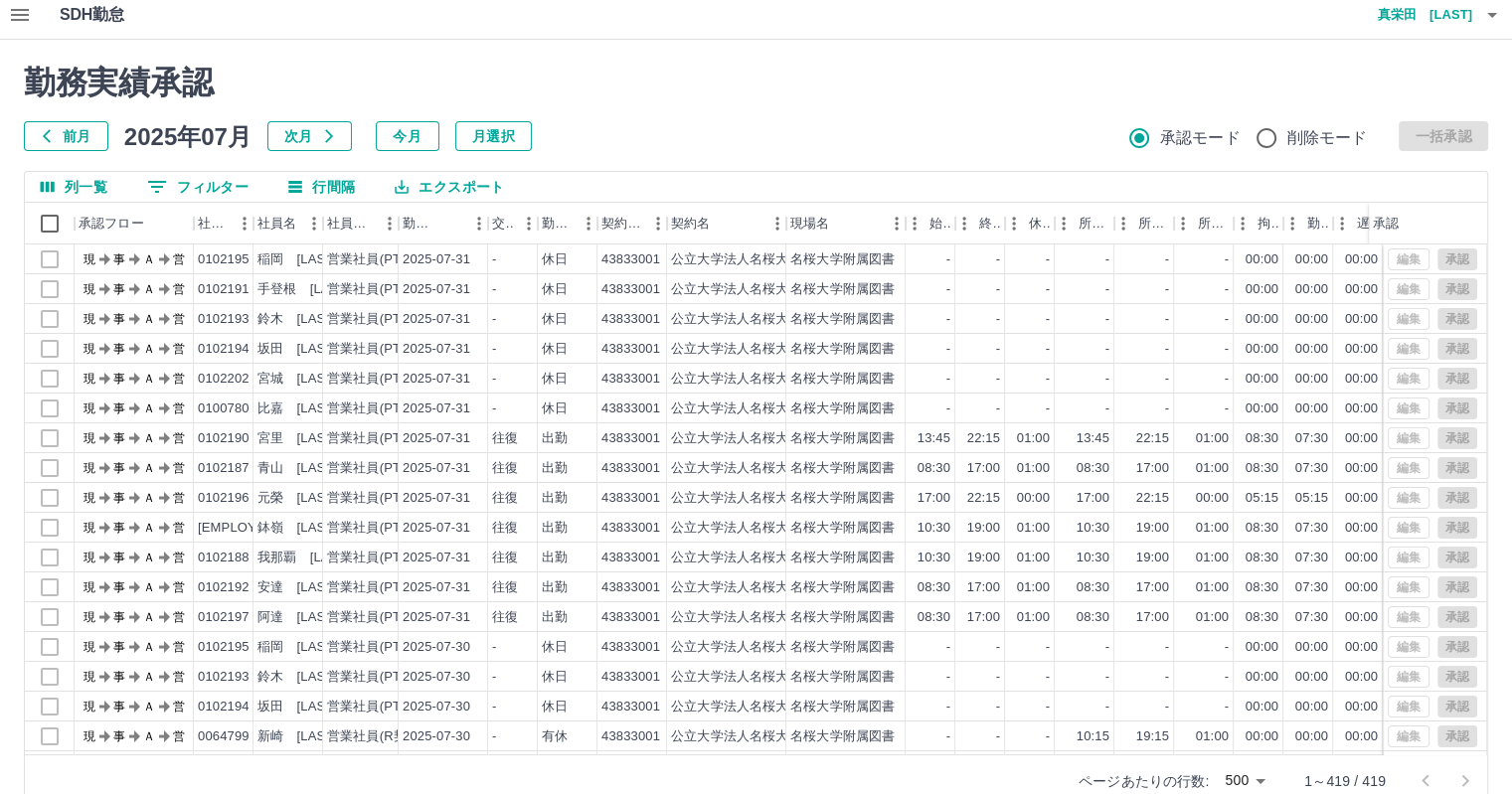 click at bounding box center (756, 397) 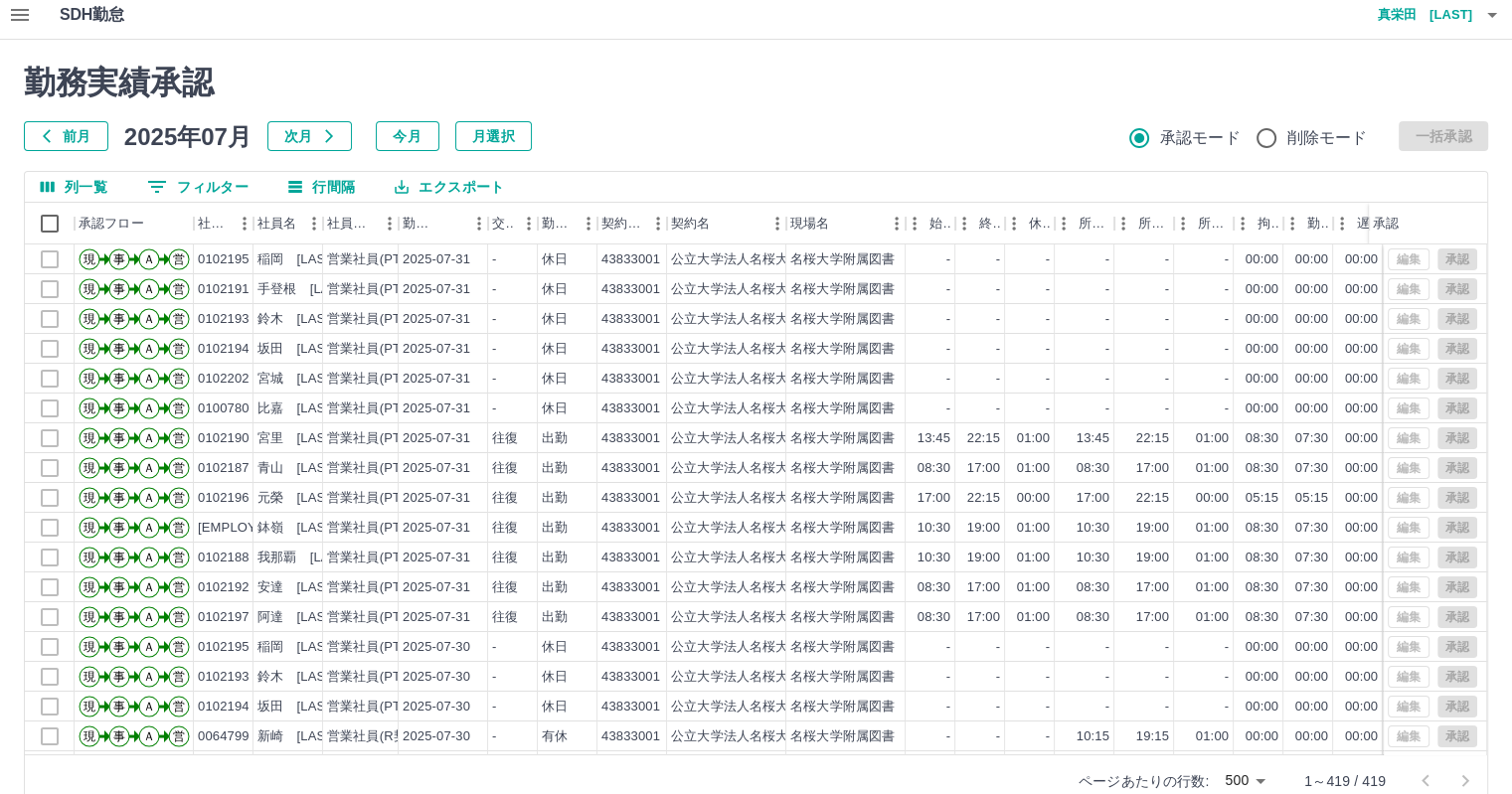 click on "エクスポート" at bounding box center [449, 187] 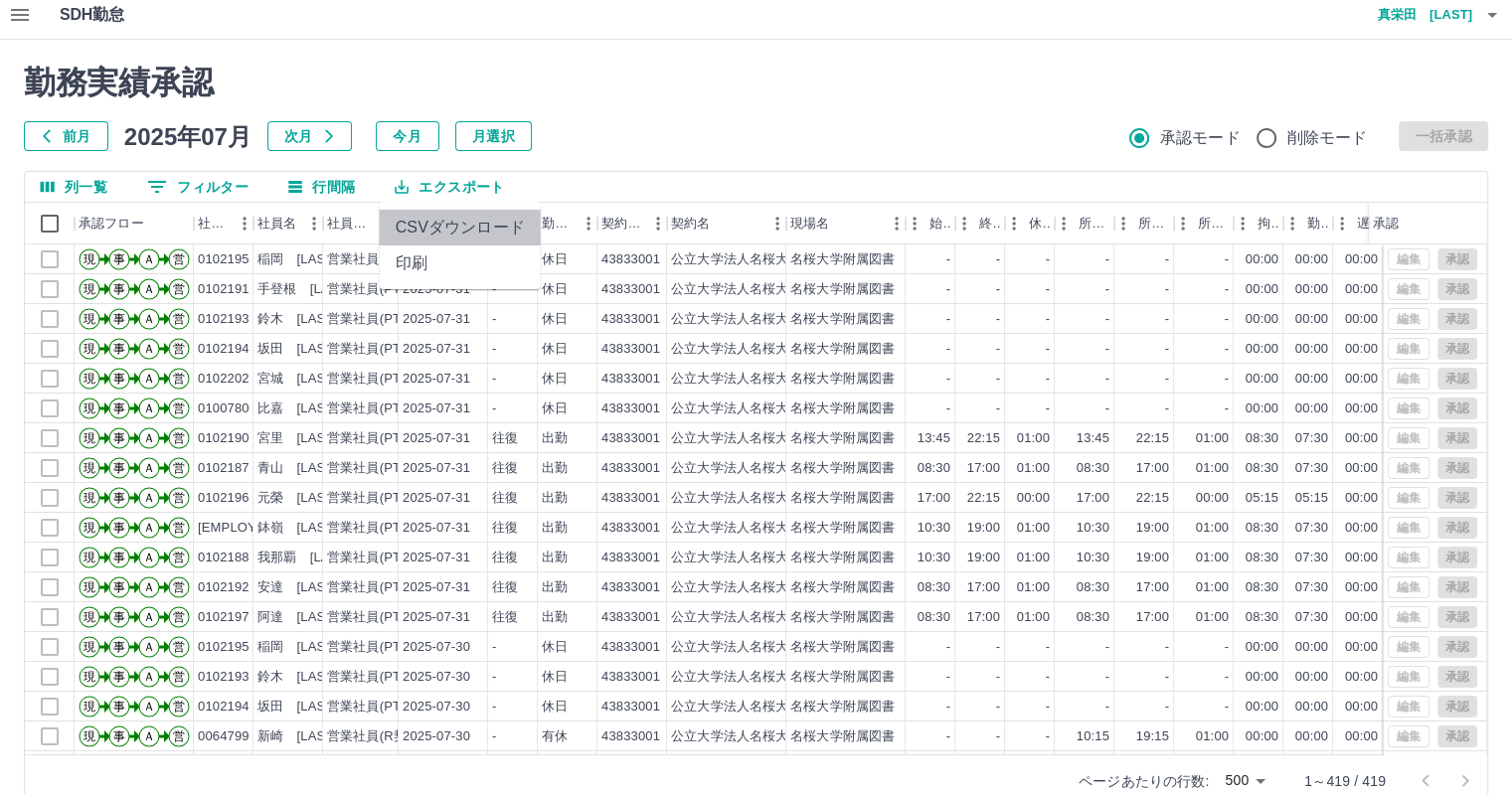 click on "CSVダウンロード" at bounding box center (460, 228) 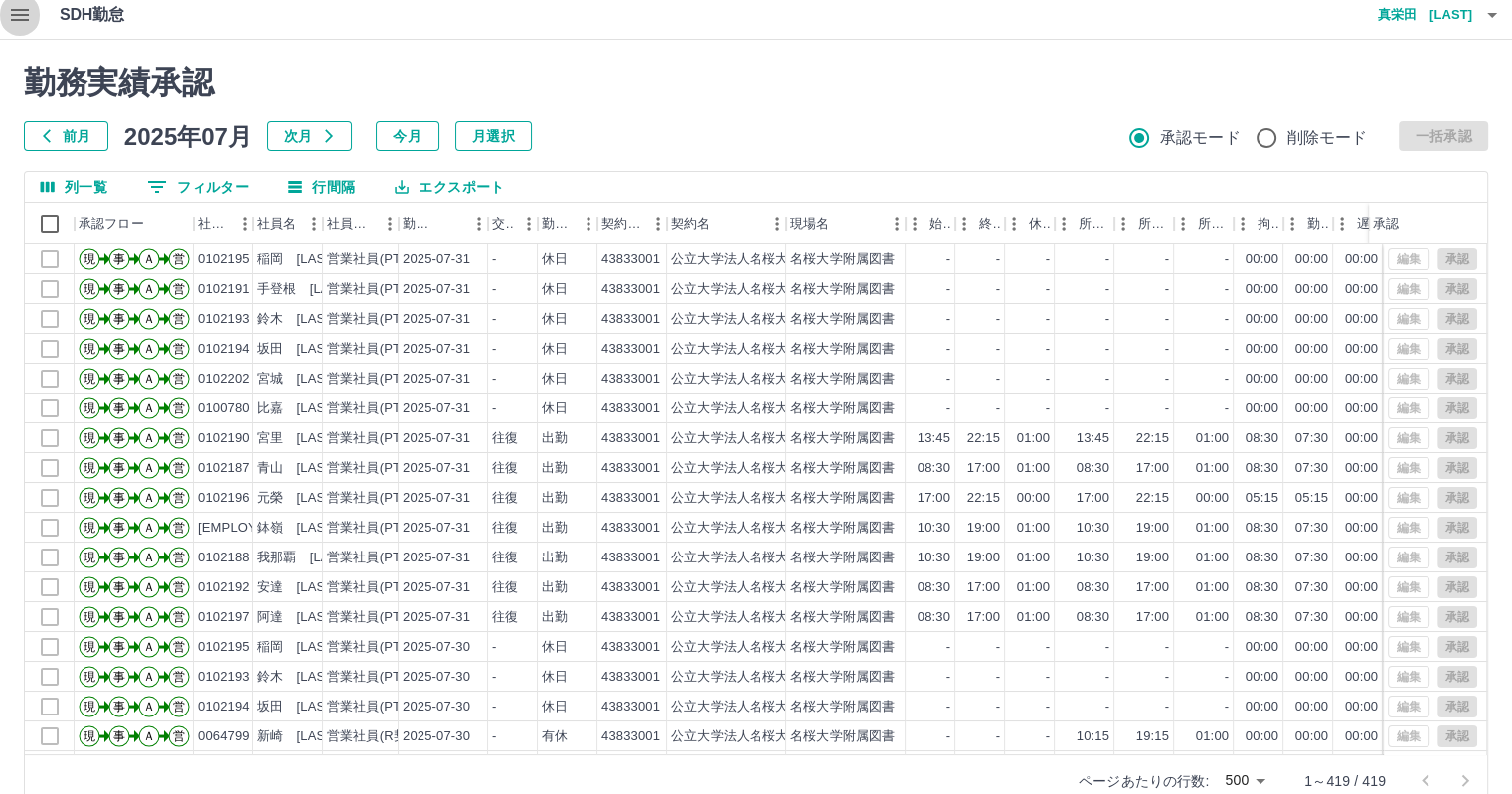 click at bounding box center (20, 15) 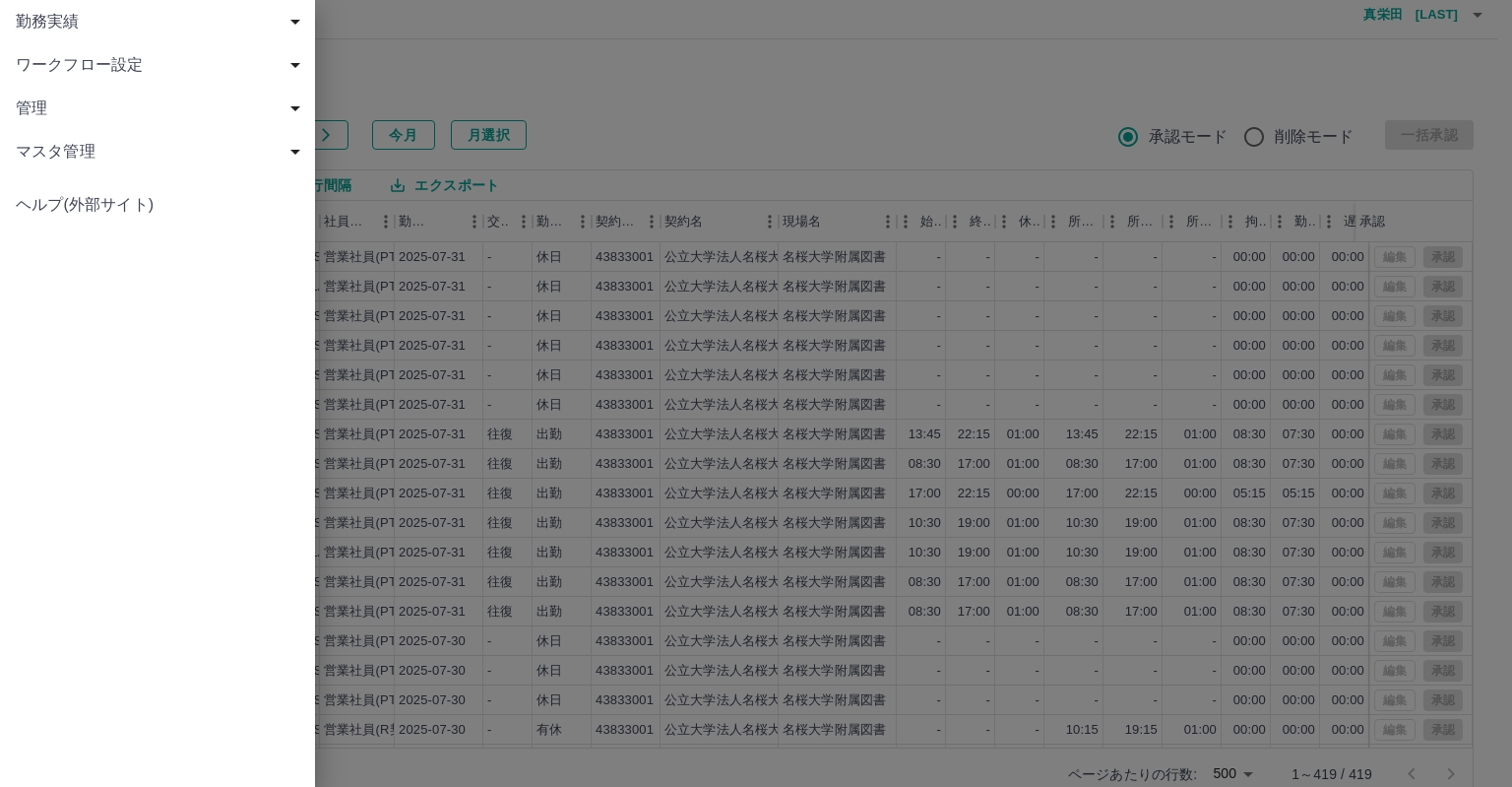 click on "勤務実績" at bounding box center (161, 22) 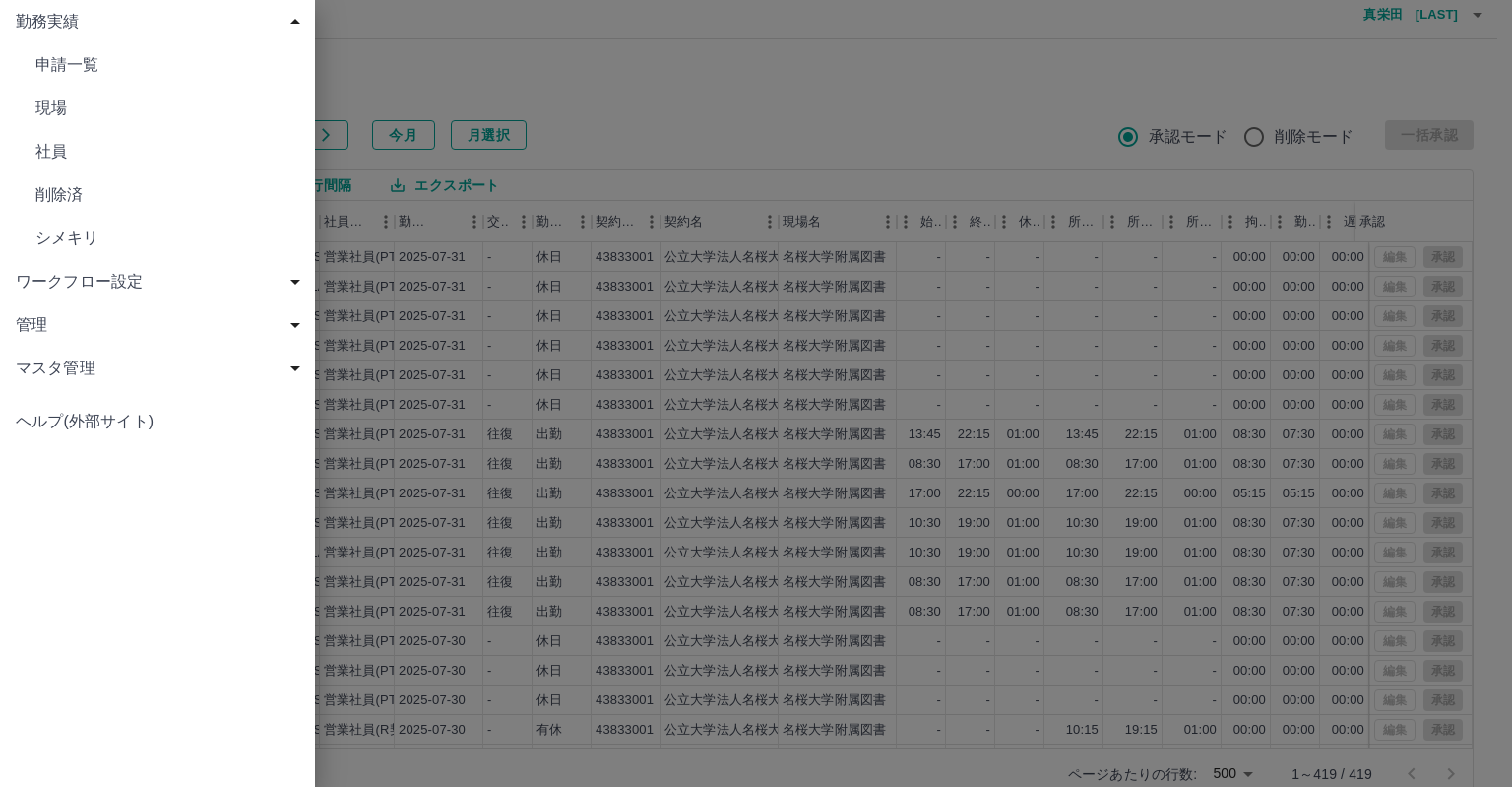 click at bounding box center [756, 393] 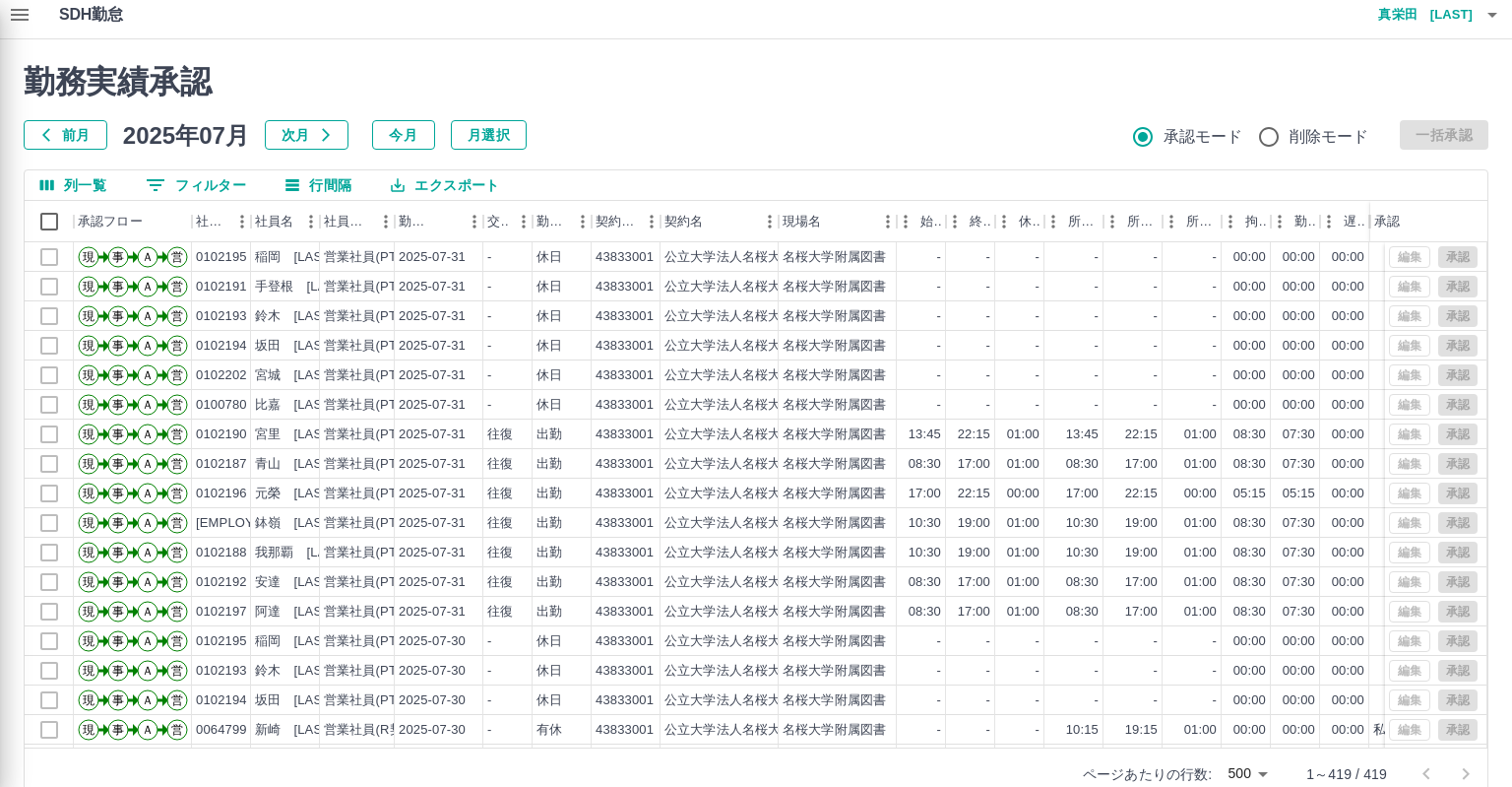 scroll, scrollTop: 0, scrollLeft: 0, axis: both 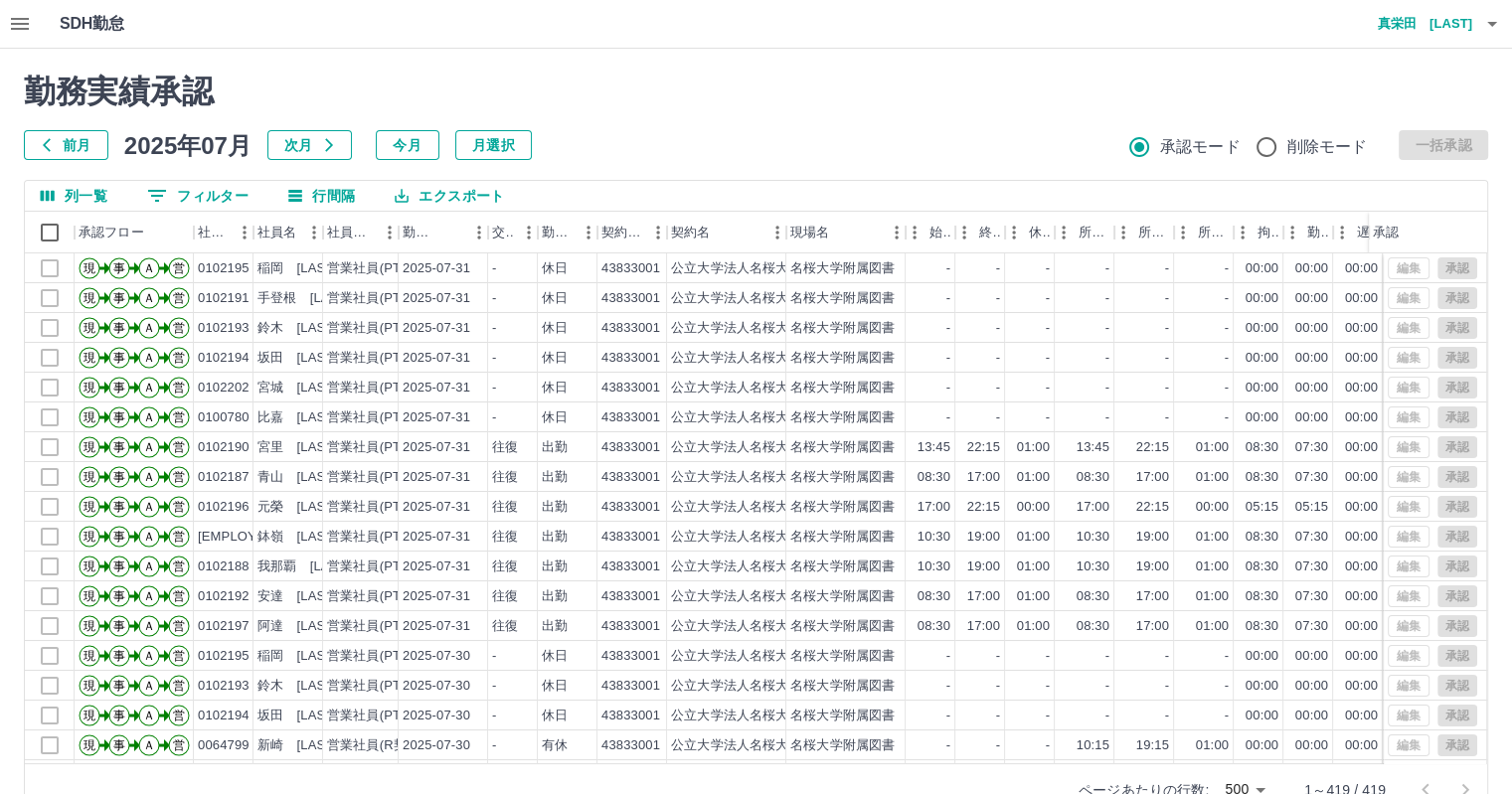 click on "真栄田　[LAST]" at bounding box center [1413, 24] 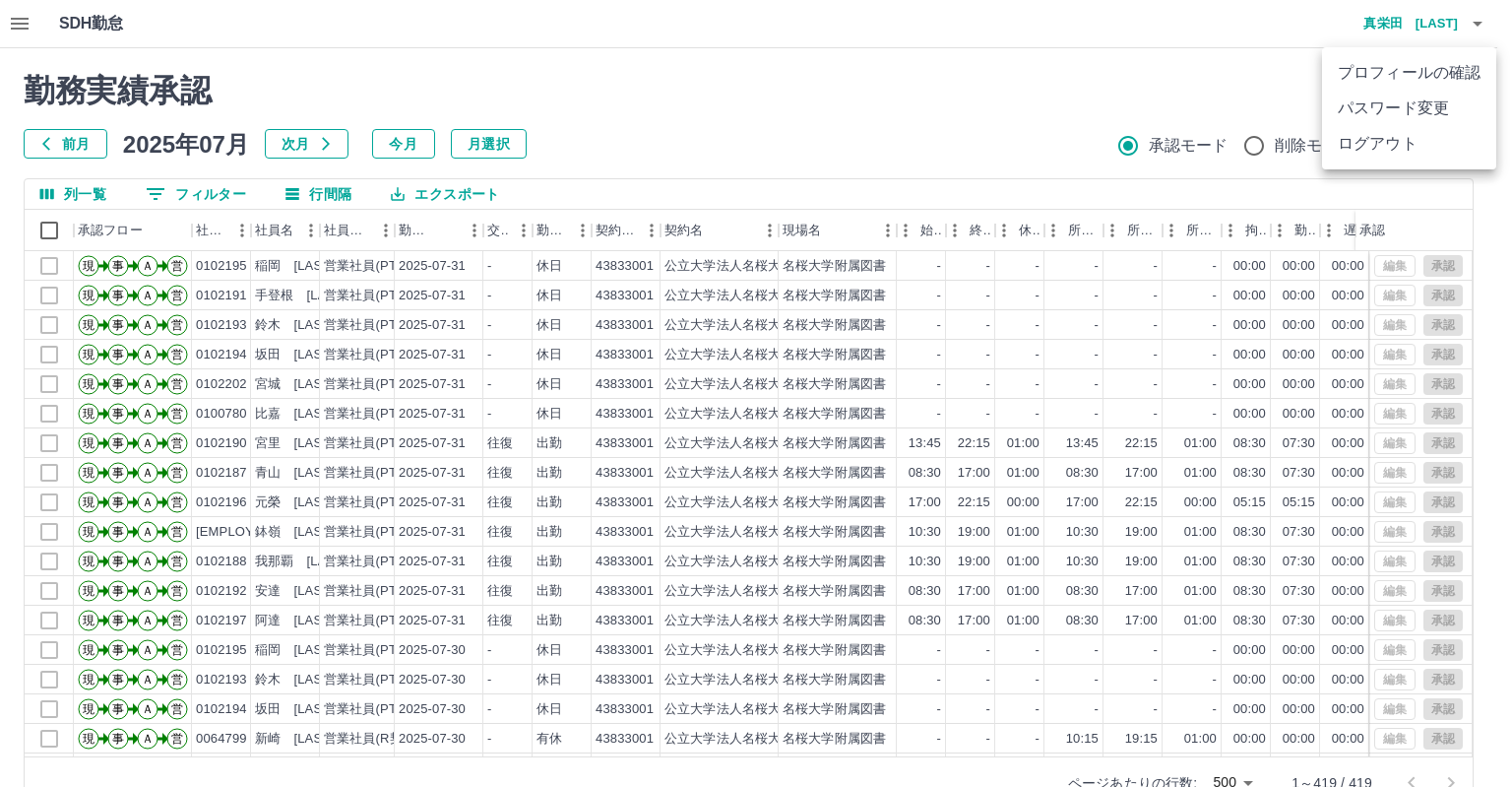 click on "ログアウト" at bounding box center [1409, 144] 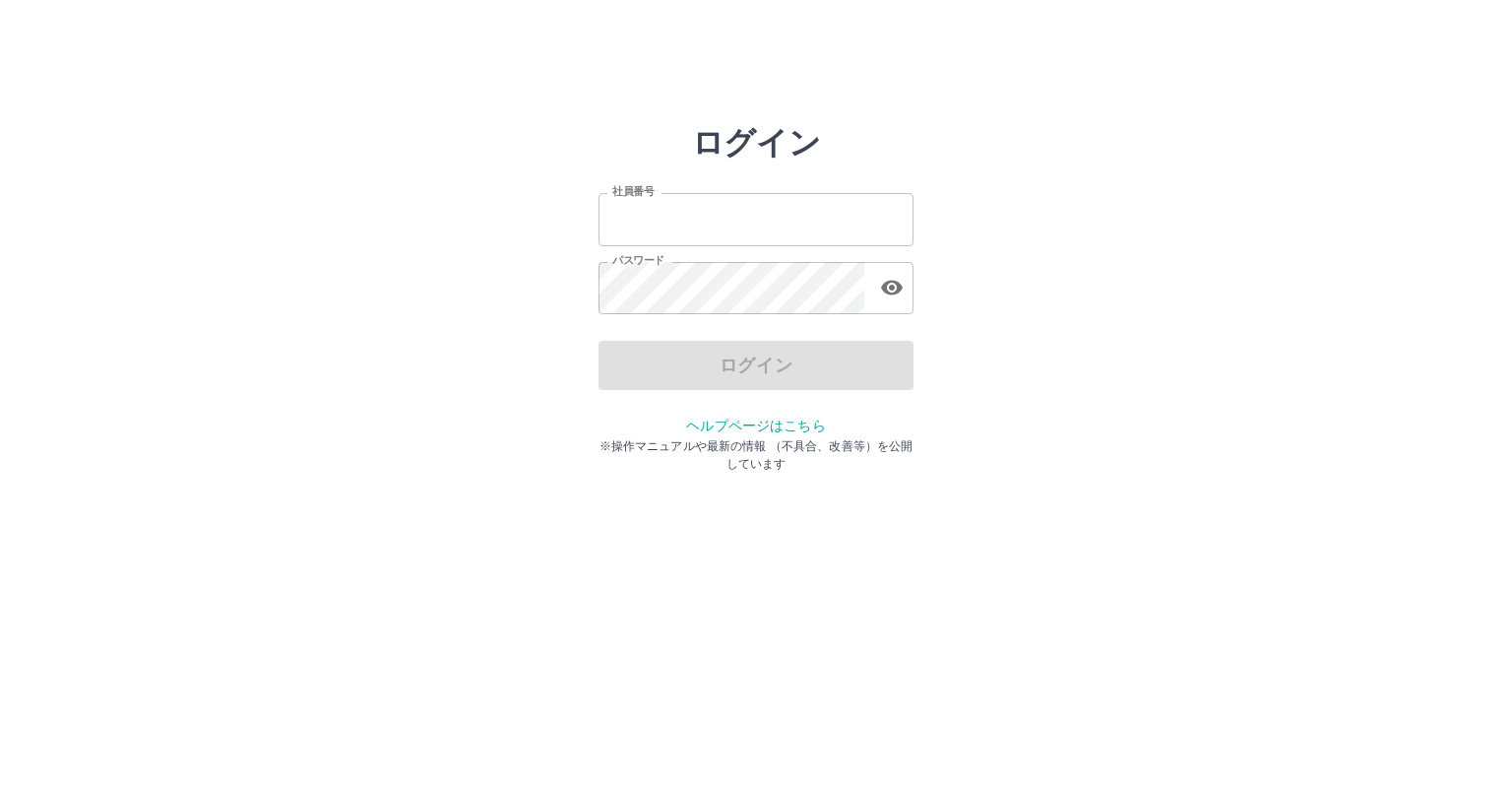 scroll, scrollTop: 0, scrollLeft: 0, axis: both 